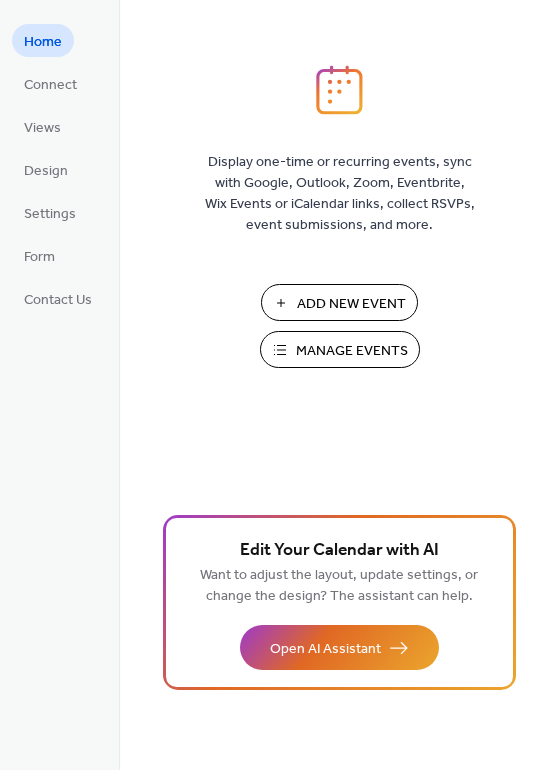 scroll, scrollTop: 0, scrollLeft: 0, axis: both 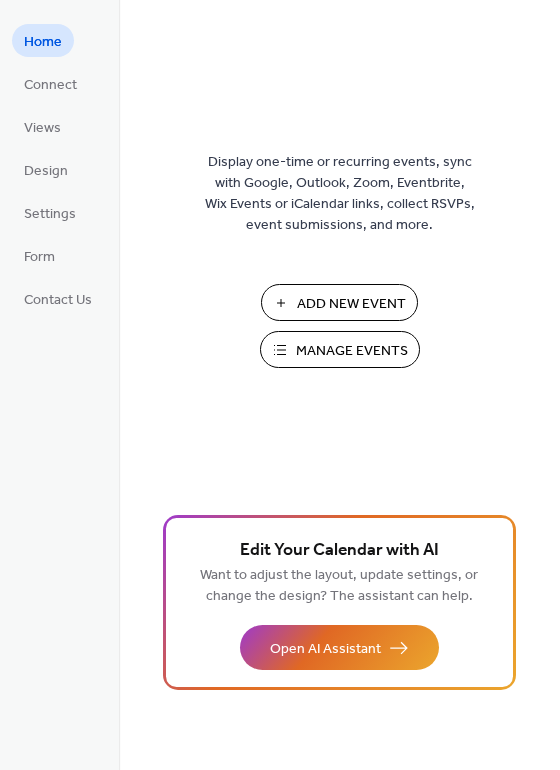 click on "Add New Event" at bounding box center (351, 304) 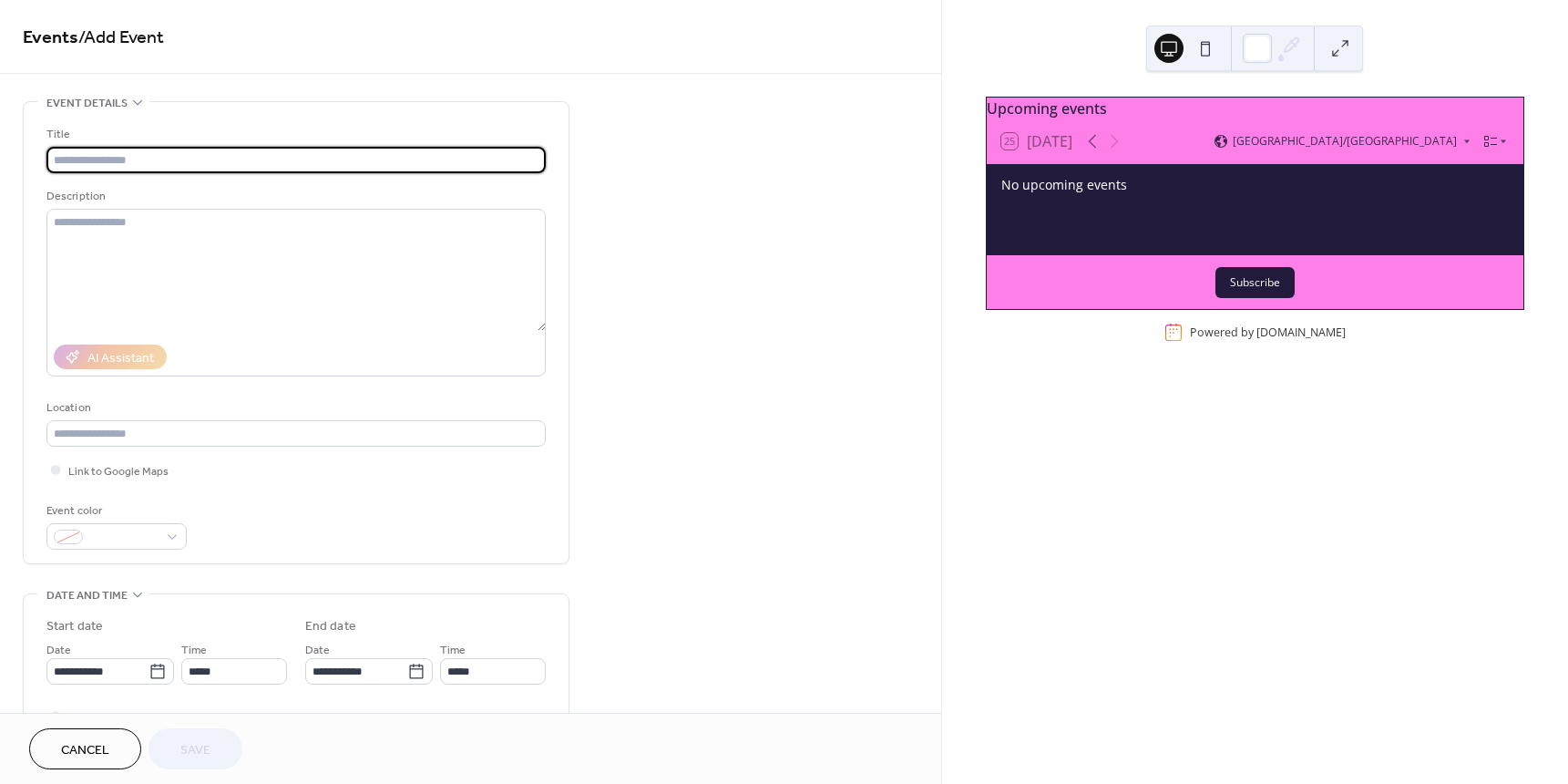 scroll, scrollTop: 0, scrollLeft: 0, axis: both 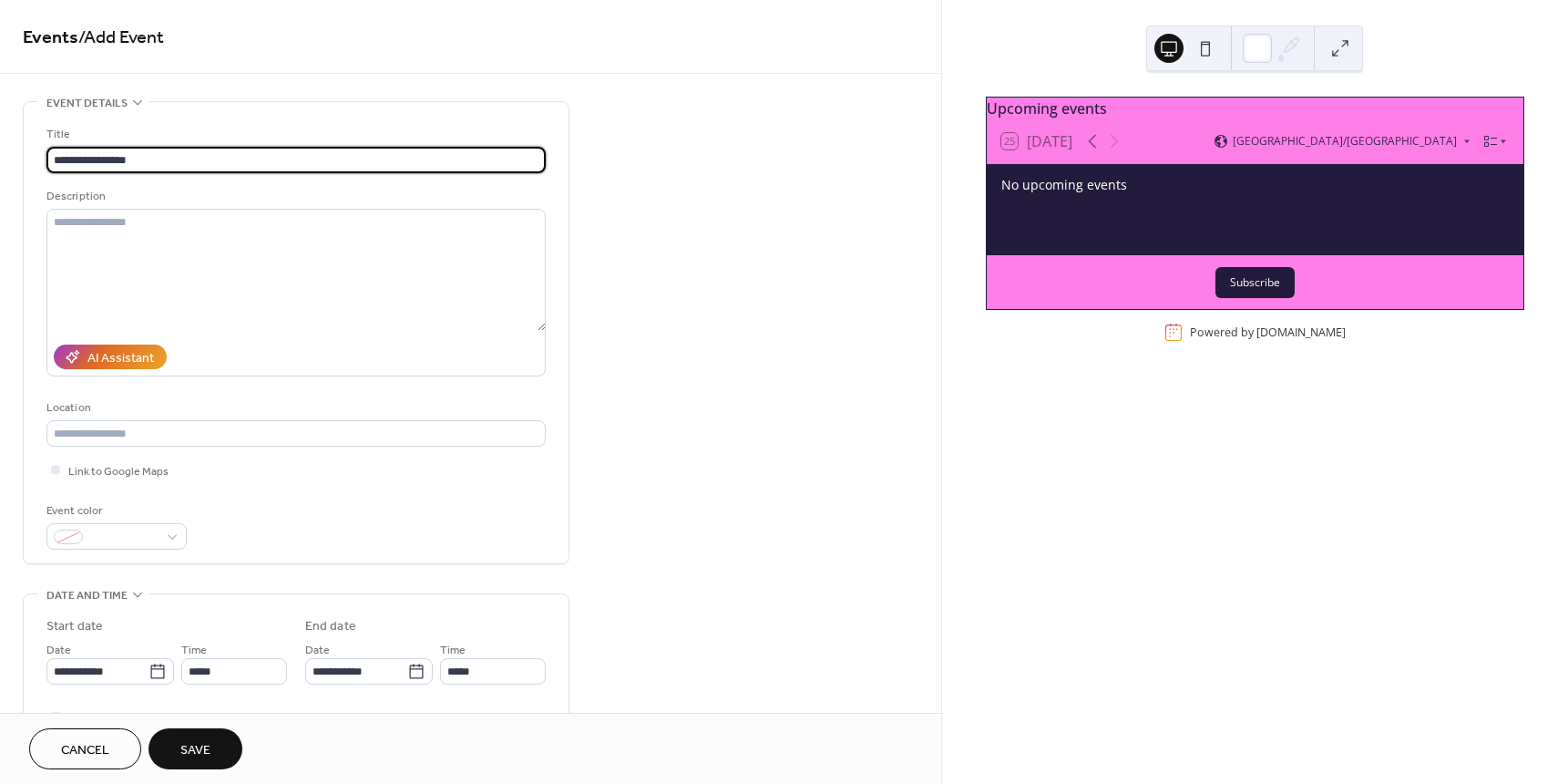 type on "**********" 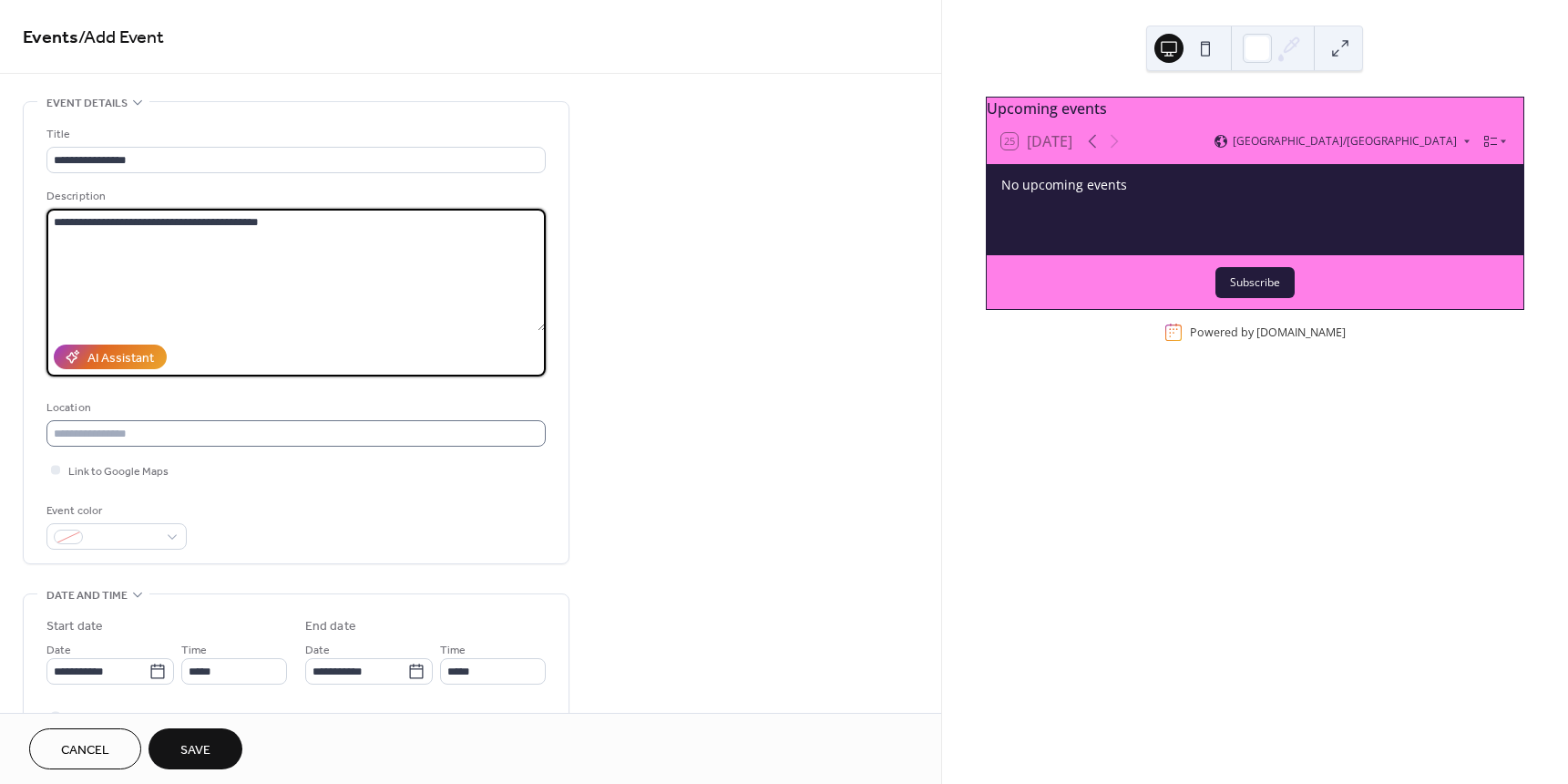 type on "**********" 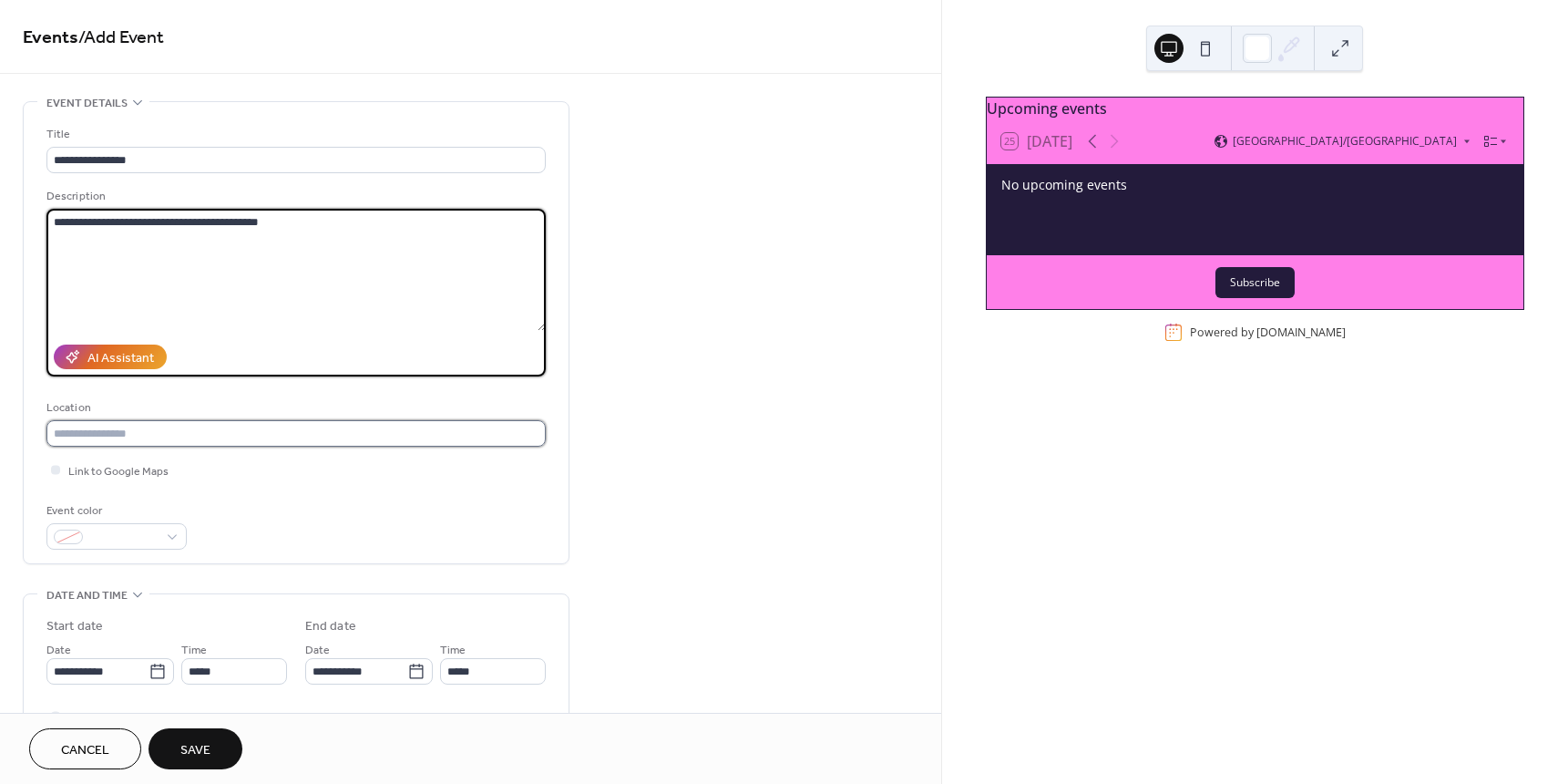 click at bounding box center [296, 433] 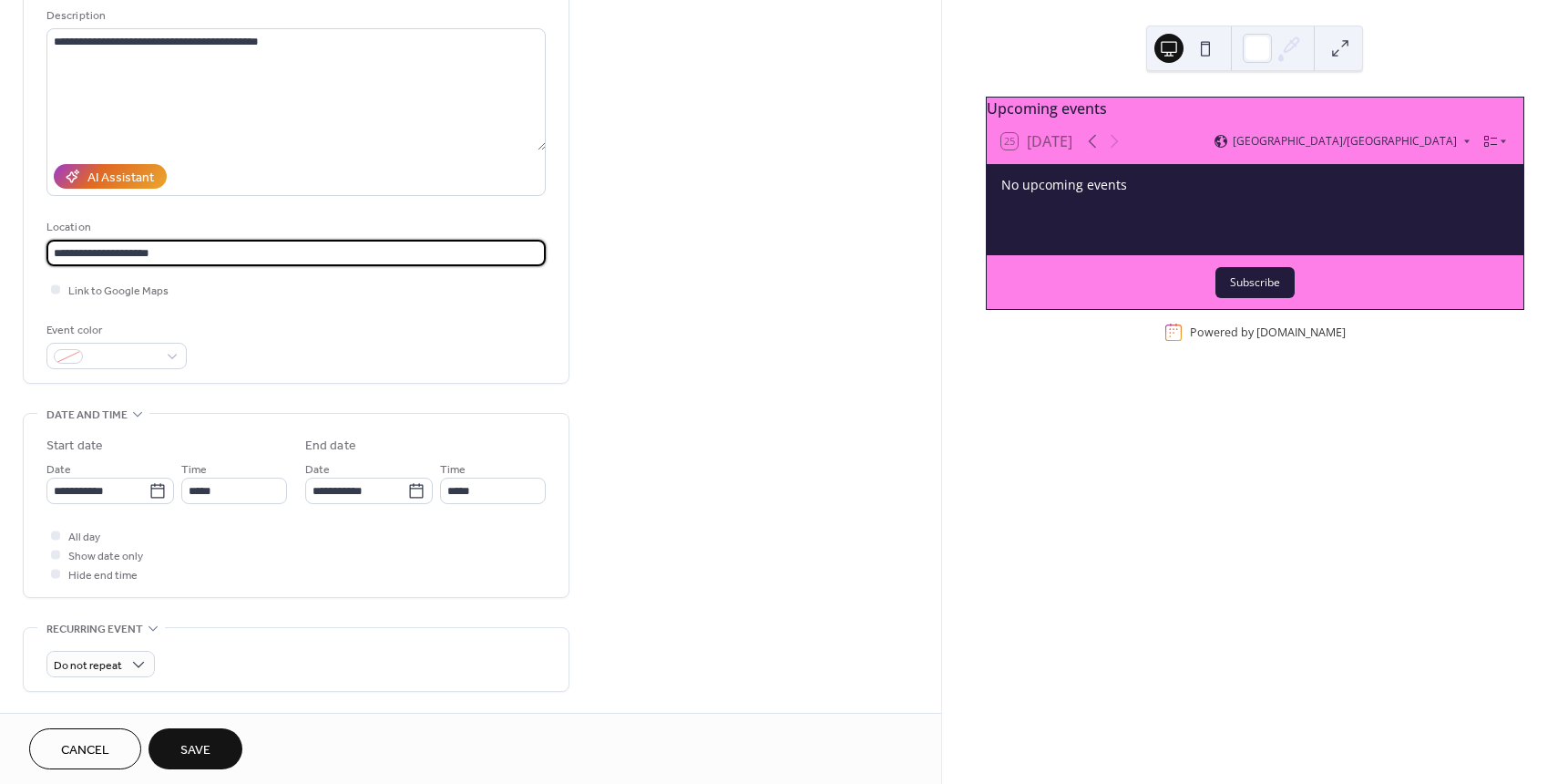 scroll, scrollTop: 182, scrollLeft: 0, axis: vertical 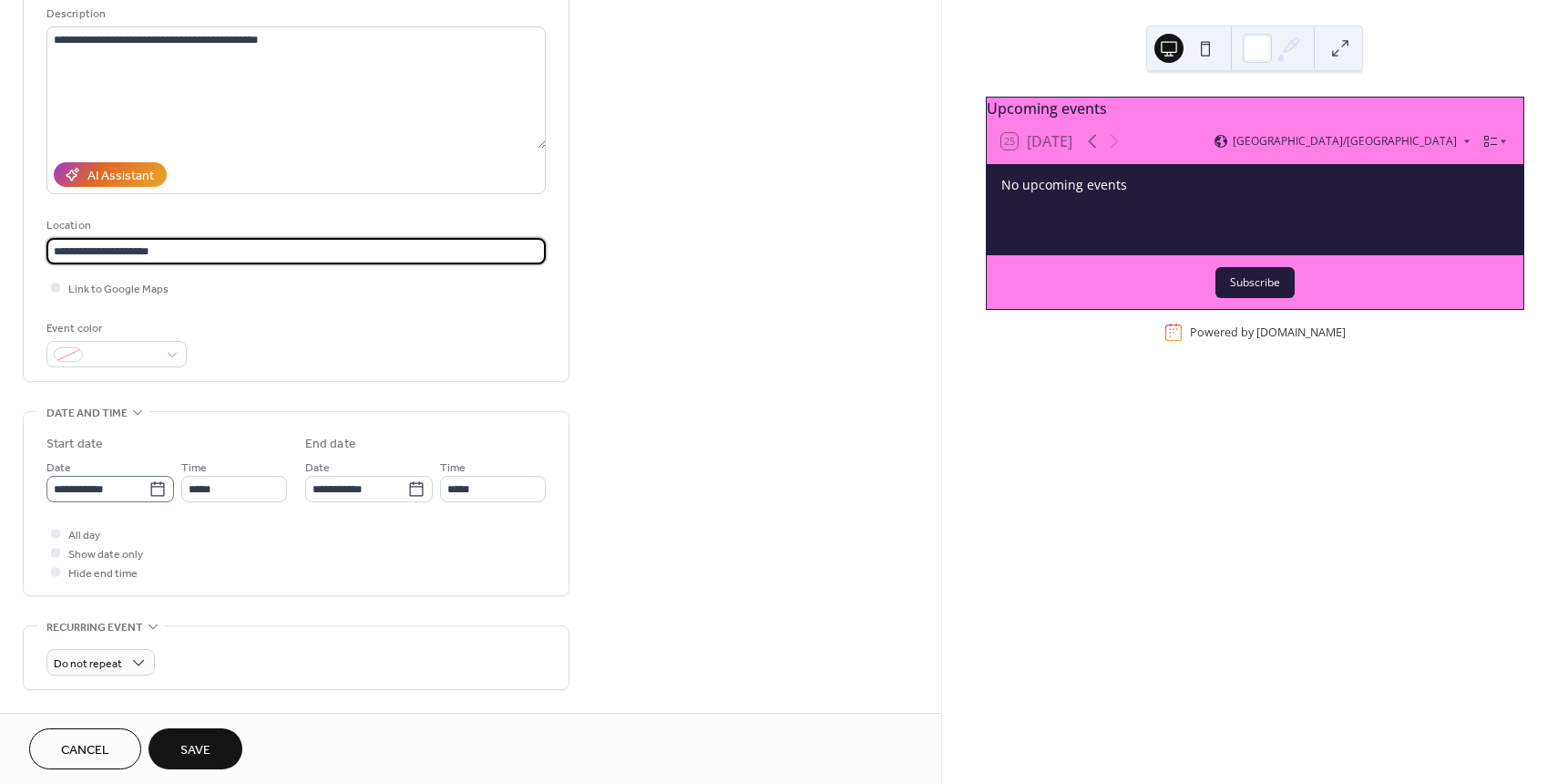 type on "**********" 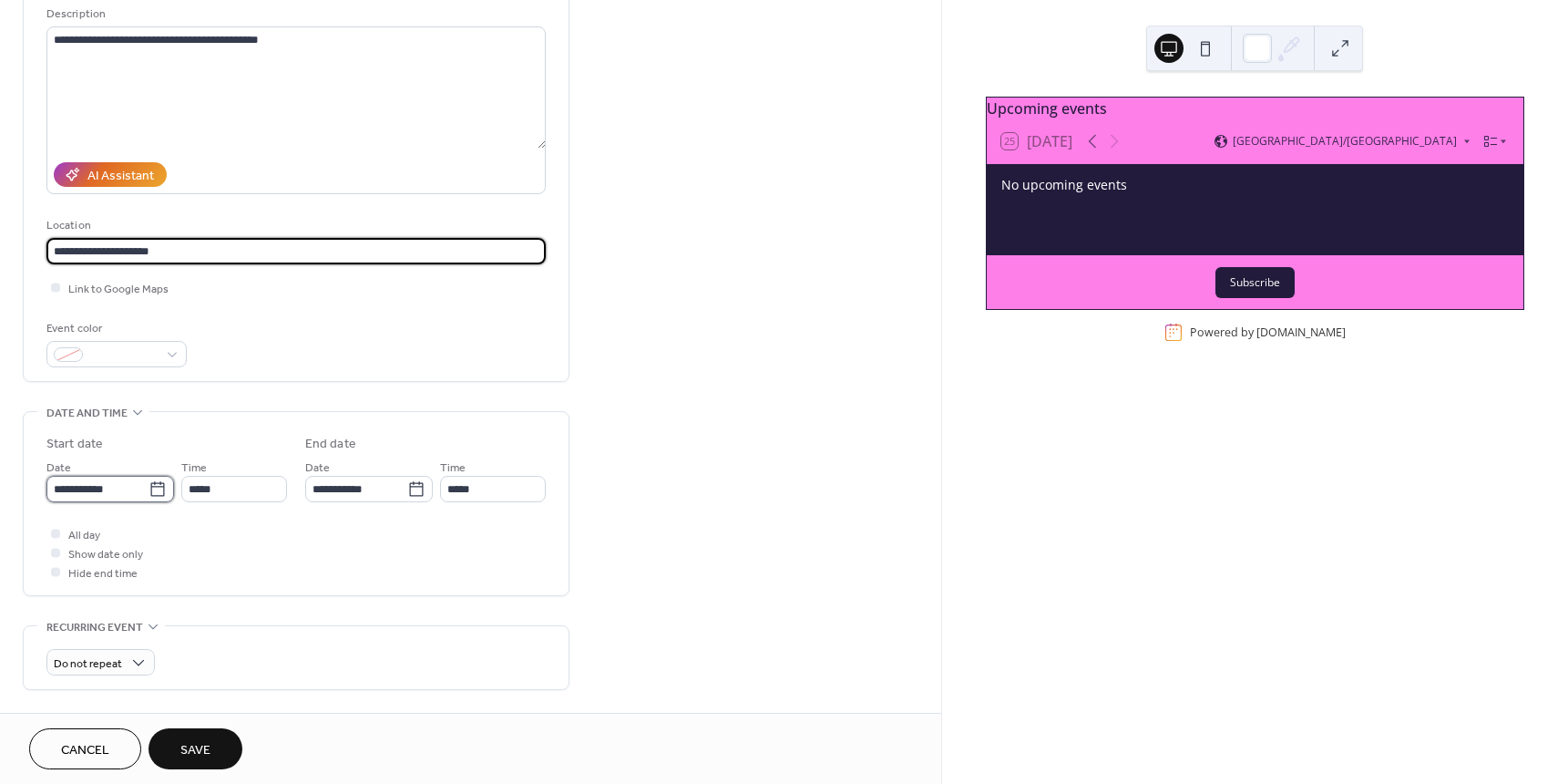click on "**********" at bounding box center [97, 489] 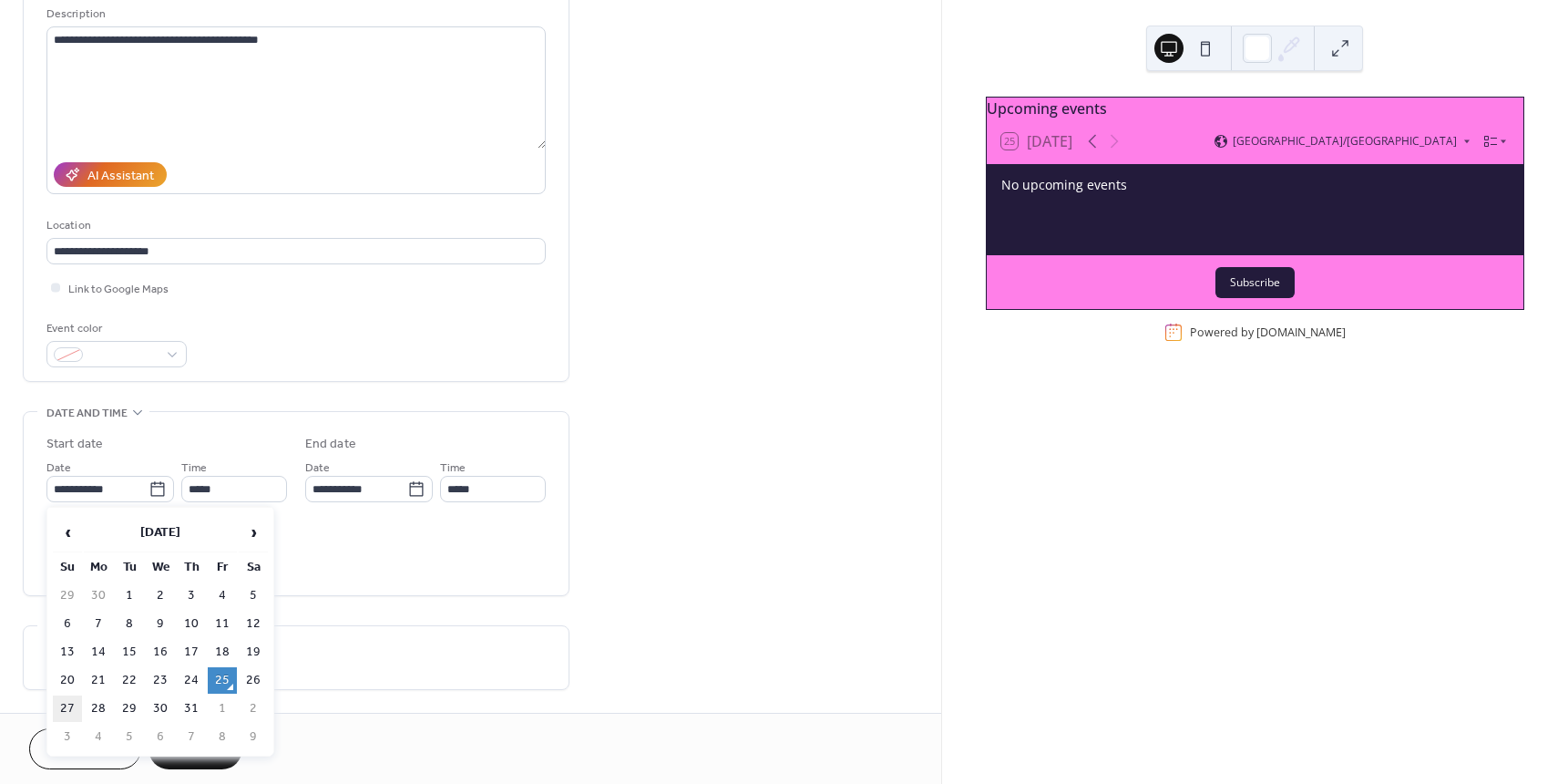 click on "27" at bounding box center [67, 708] 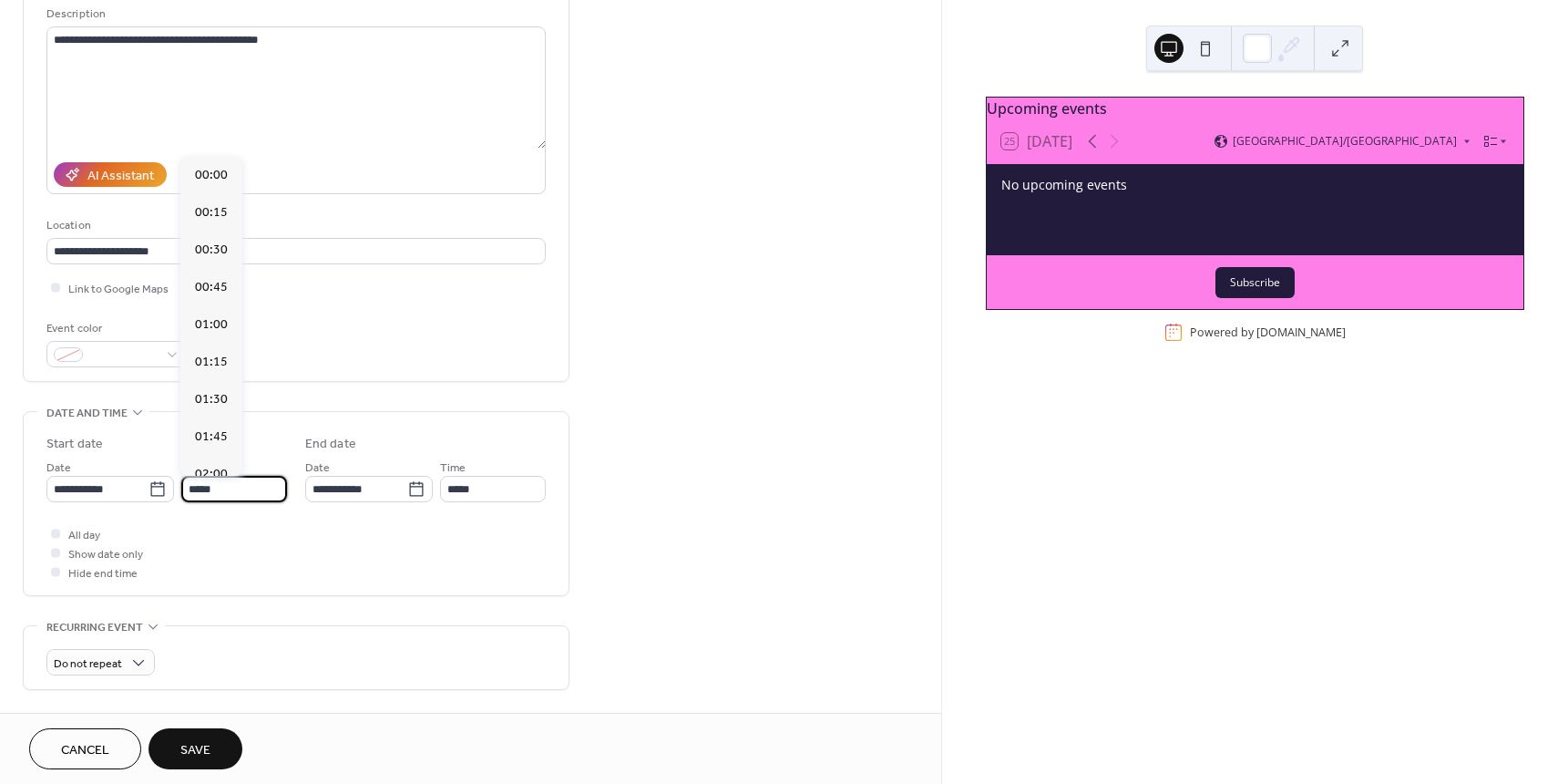 scroll, scrollTop: 1794, scrollLeft: 0, axis: vertical 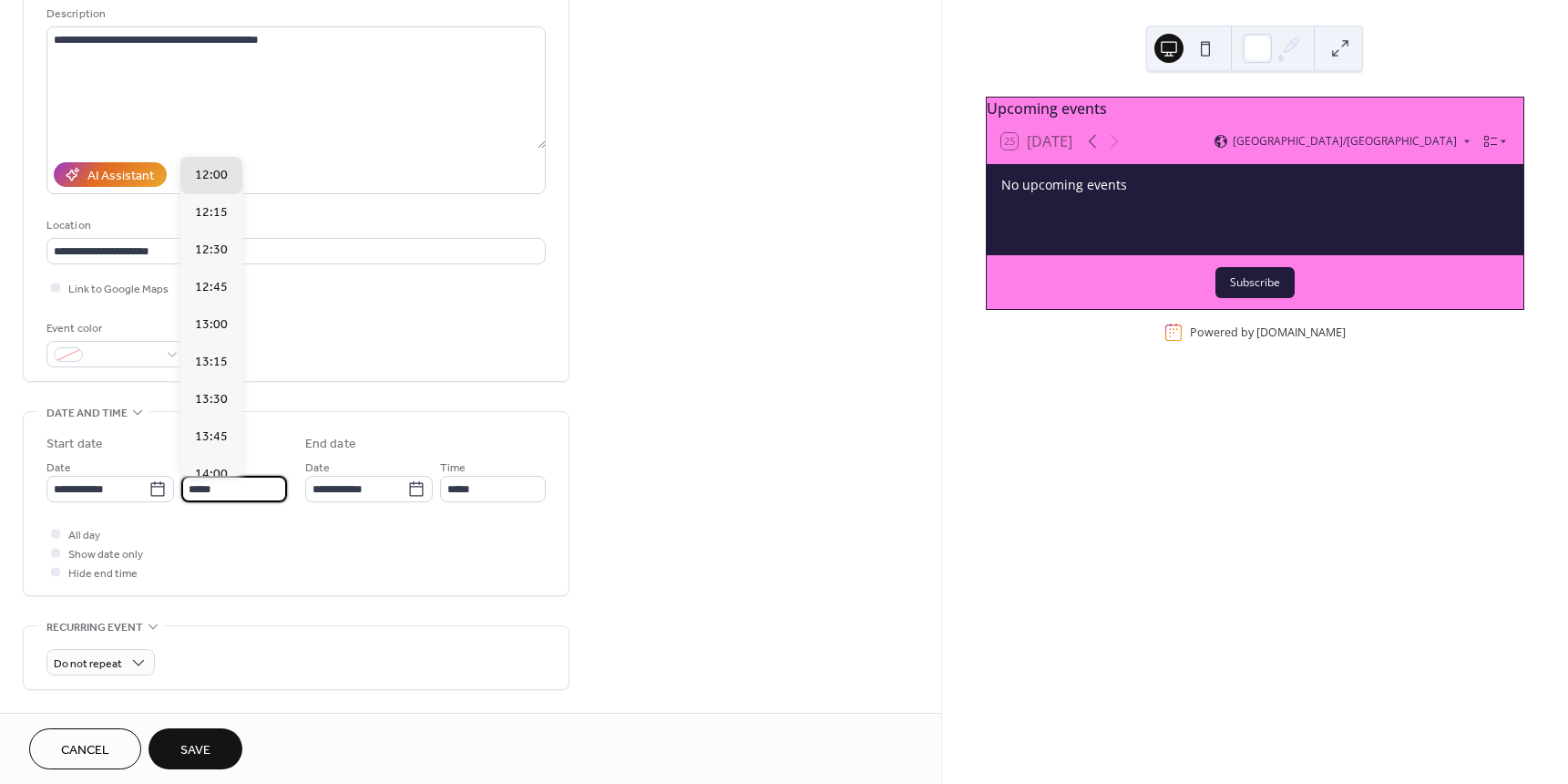 drag, startPoint x: 219, startPoint y: 492, endPoint x: 179, endPoint y: 482, distance: 41.23106 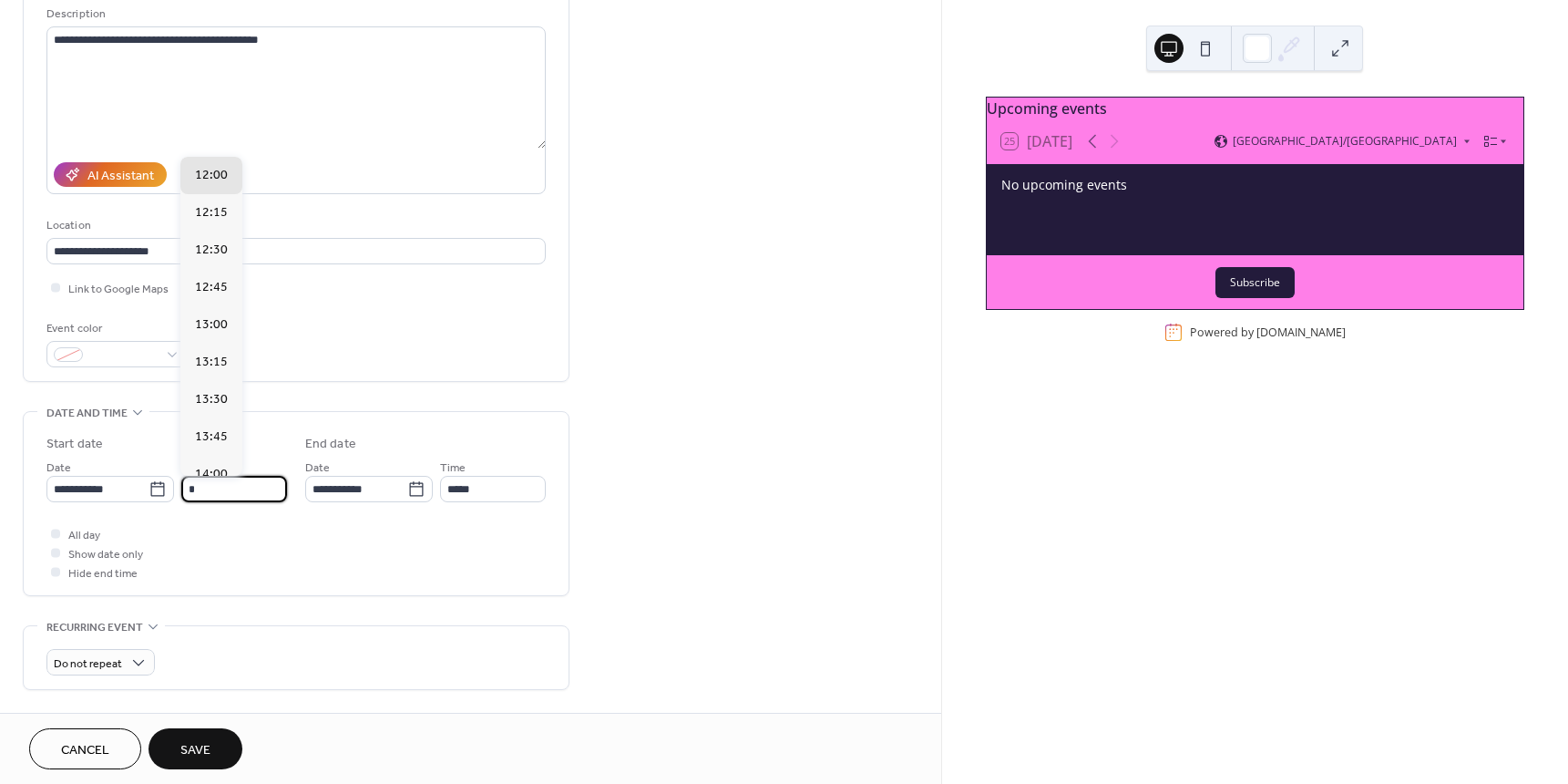 scroll, scrollTop: 1346, scrollLeft: 0, axis: vertical 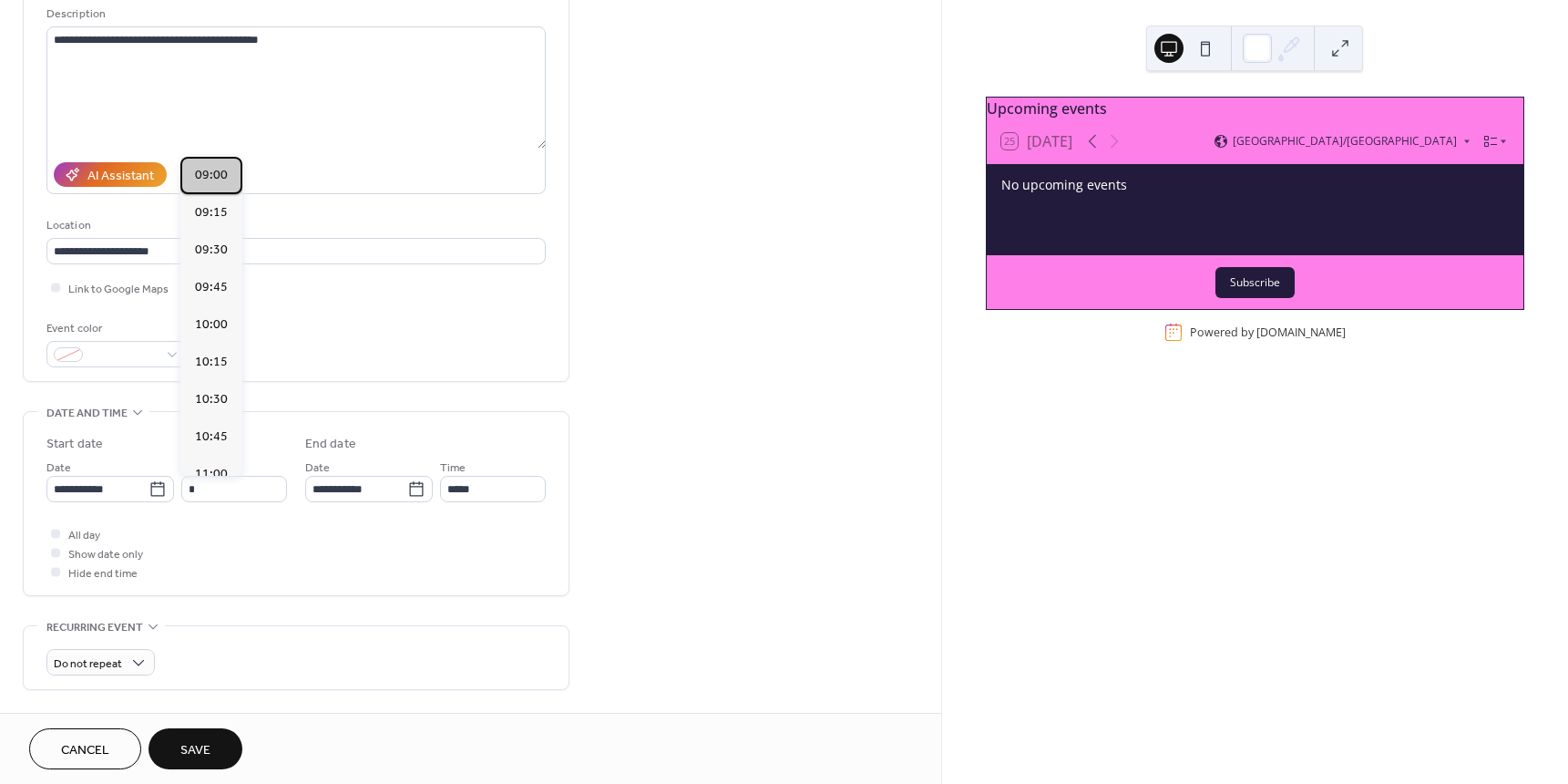 click on "09:00" at bounding box center (211, 175) 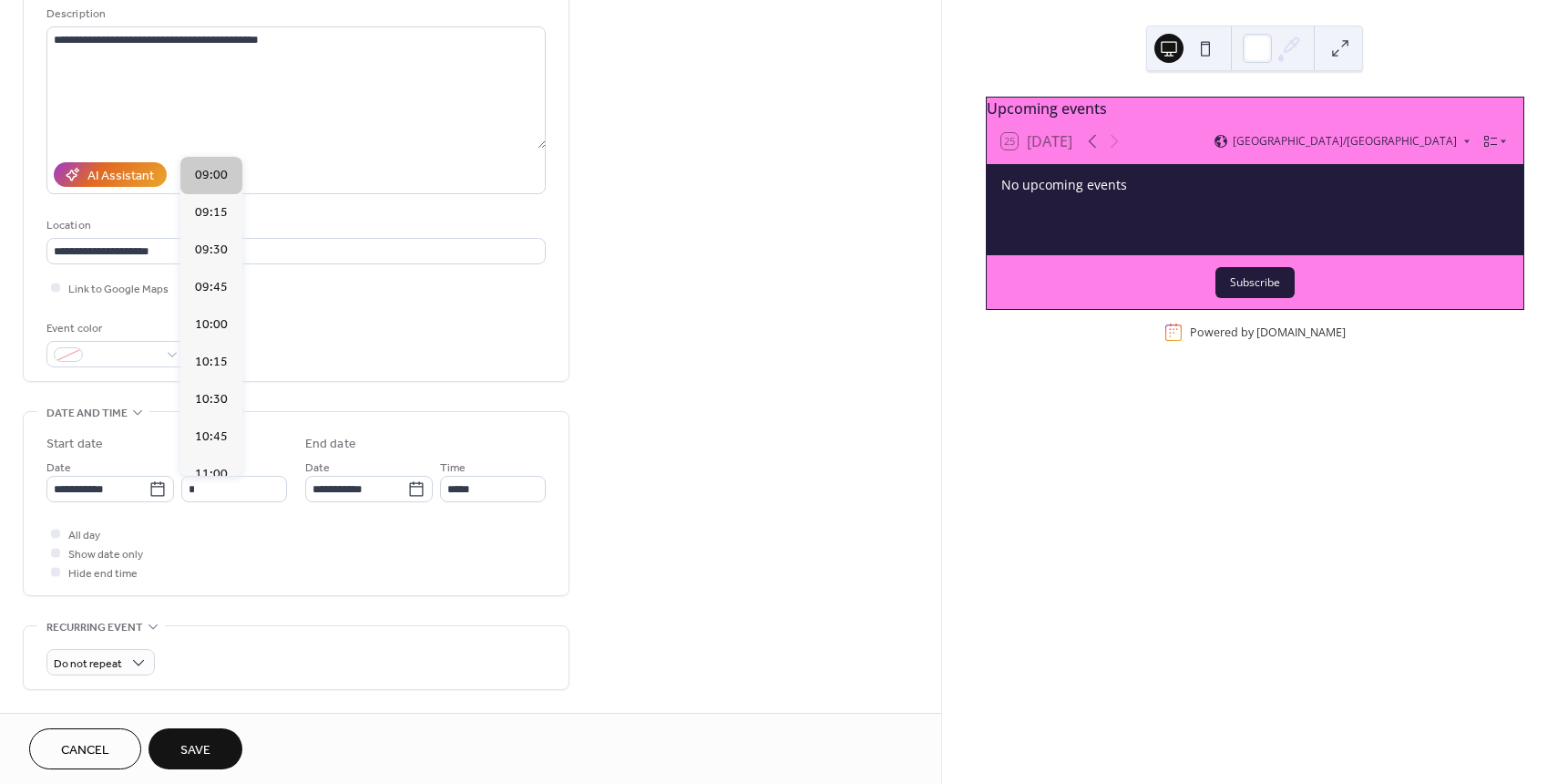 type on "*****" 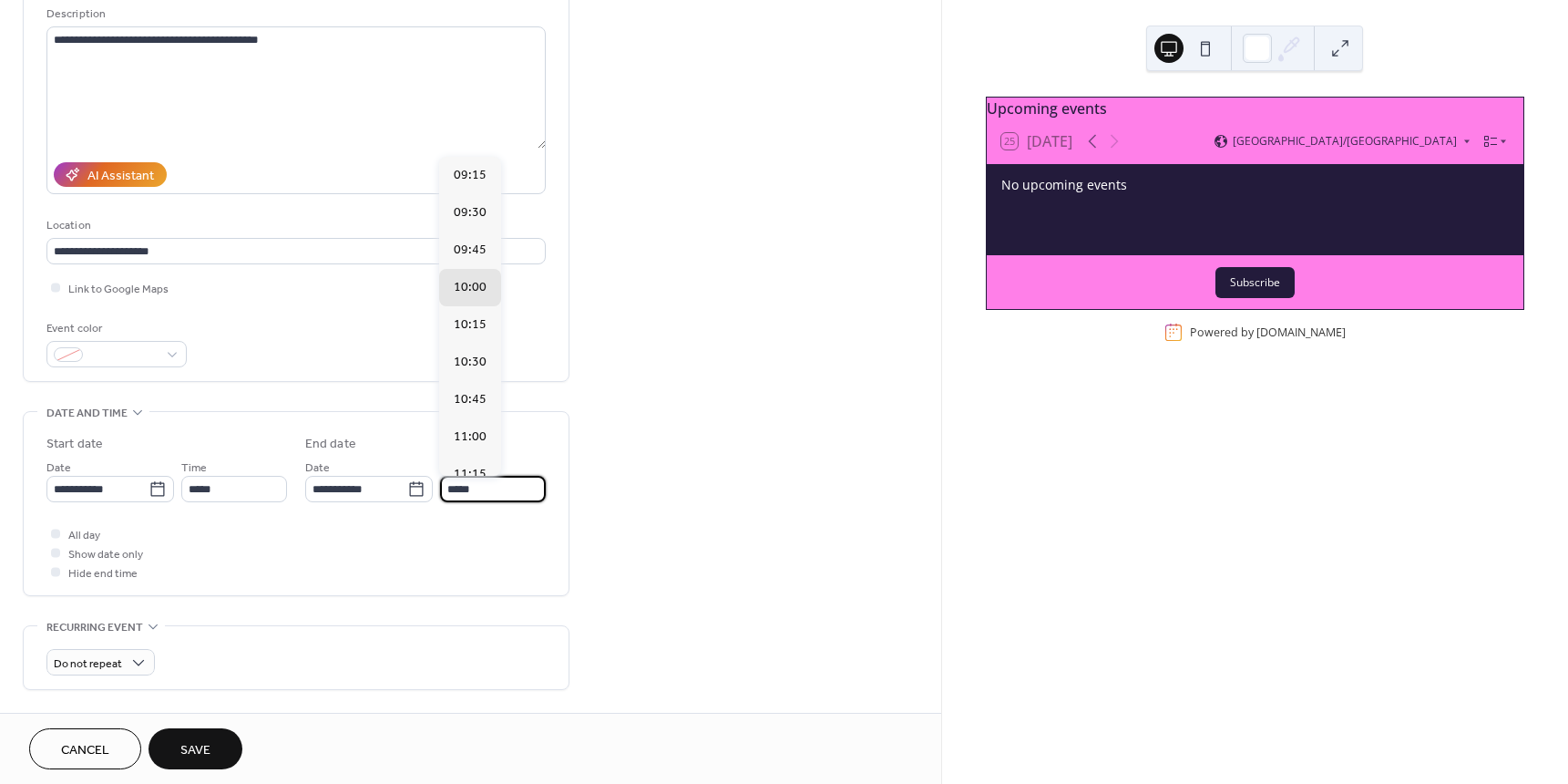 click on "*****" at bounding box center (493, 489) 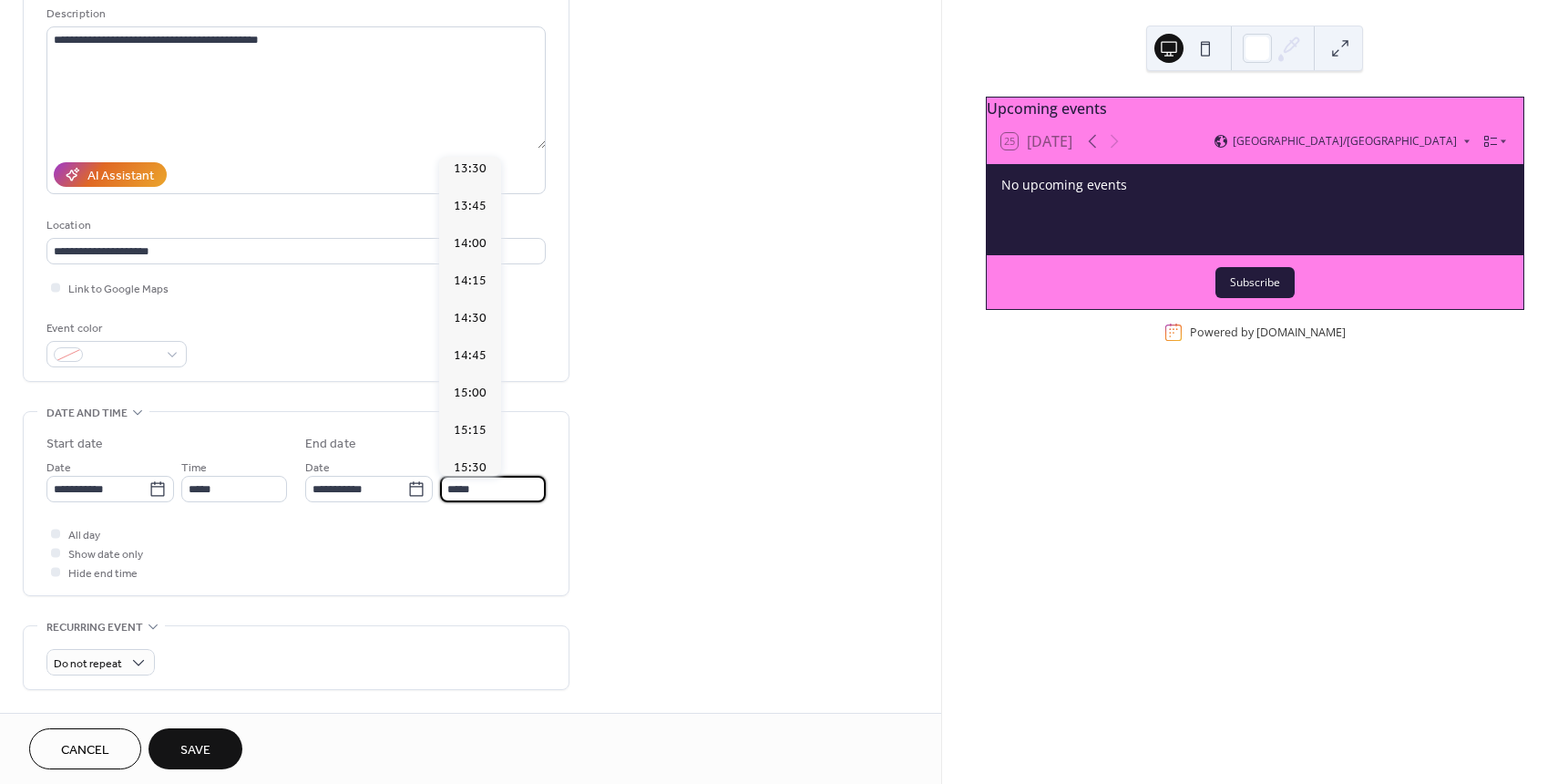 scroll, scrollTop: 638, scrollLeft: 0, axis: vertical 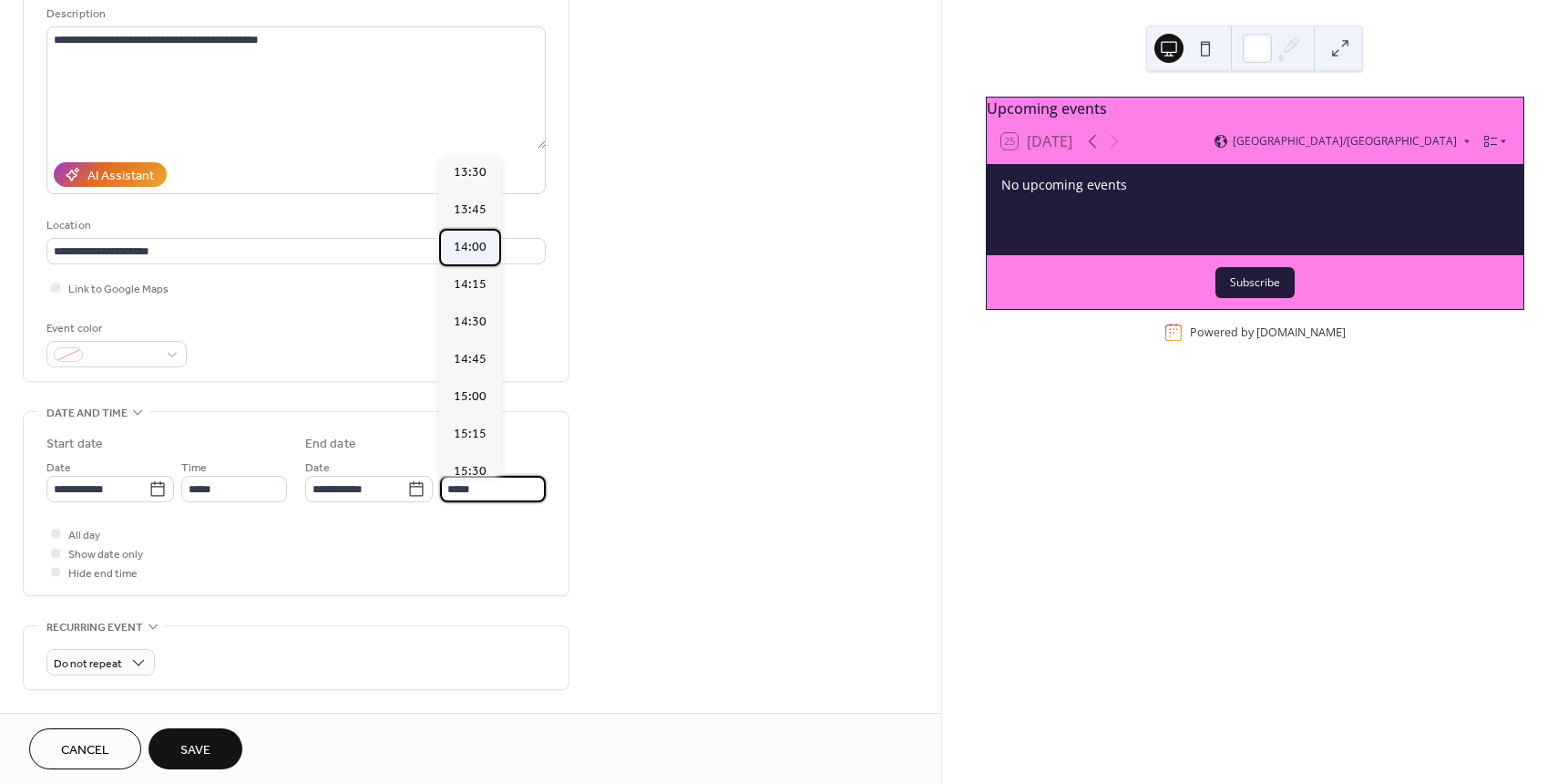 click on "14:00" at bounding box center [470, 247] 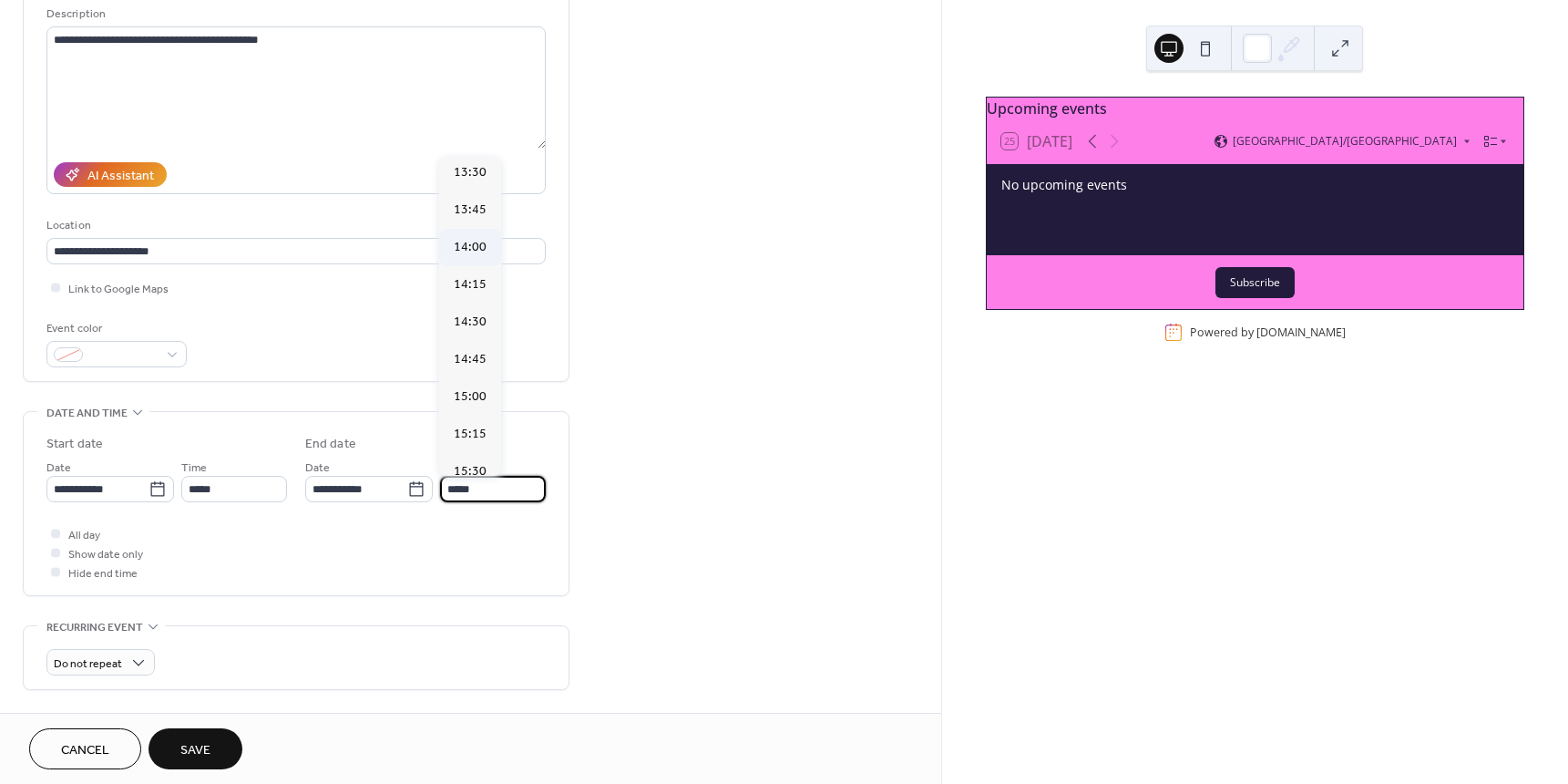 type on "*****" 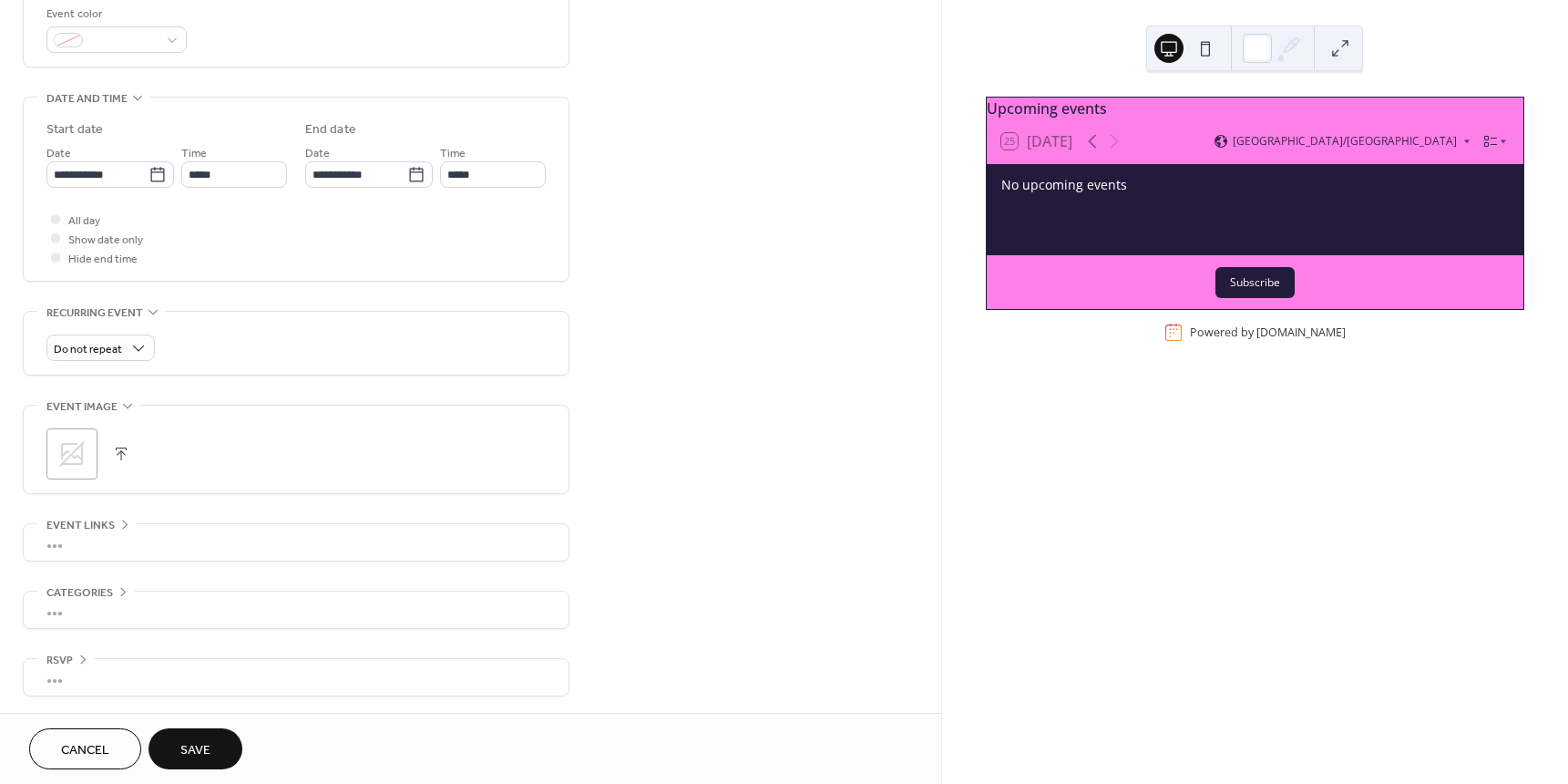 scroll, scrollTop: 499, scrollLeft: 0, axis: vertical 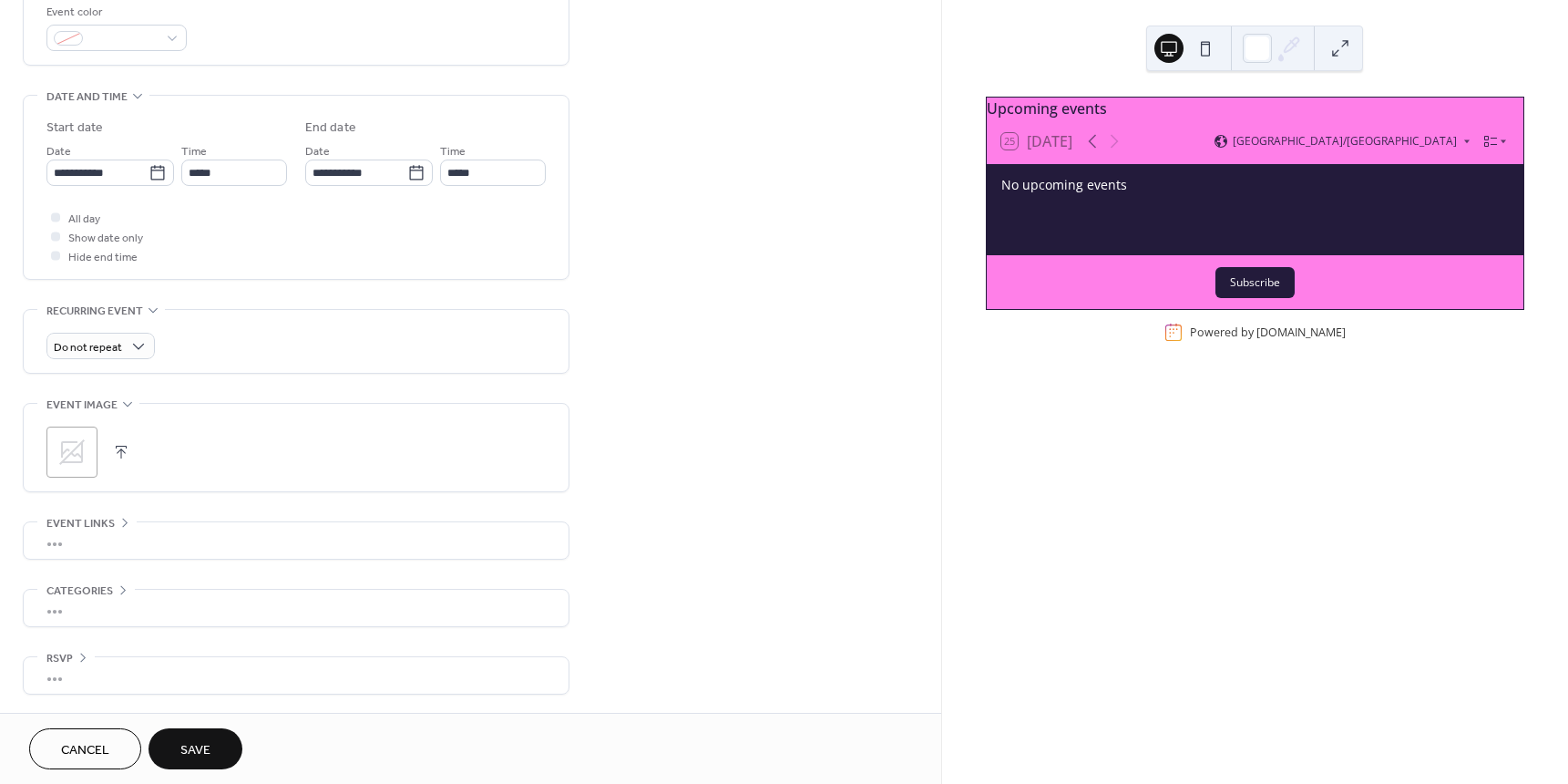 click on "Save" at bounding box center (195, 750) 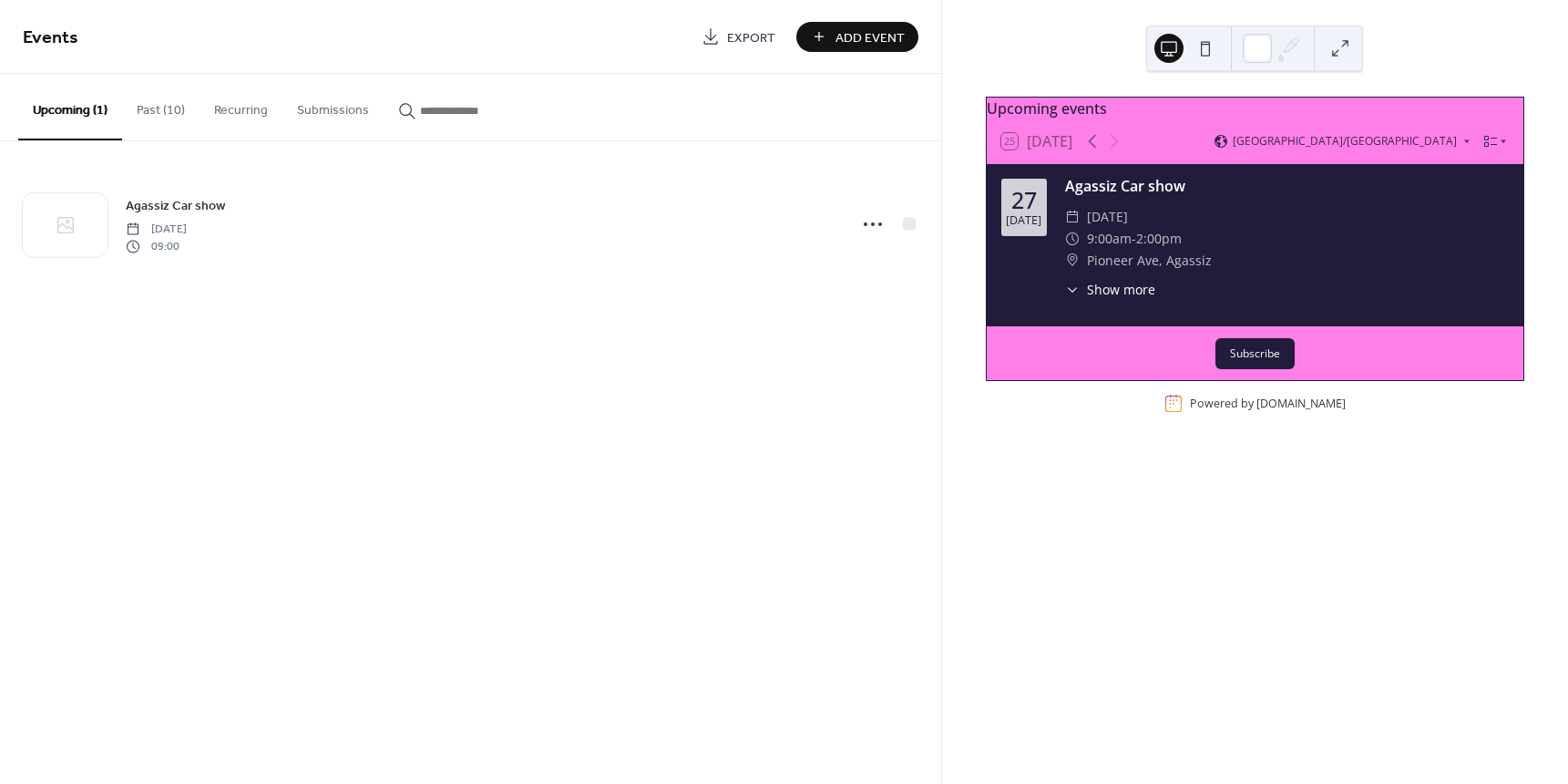click on "Add Event" at bounding box center [870, 37] 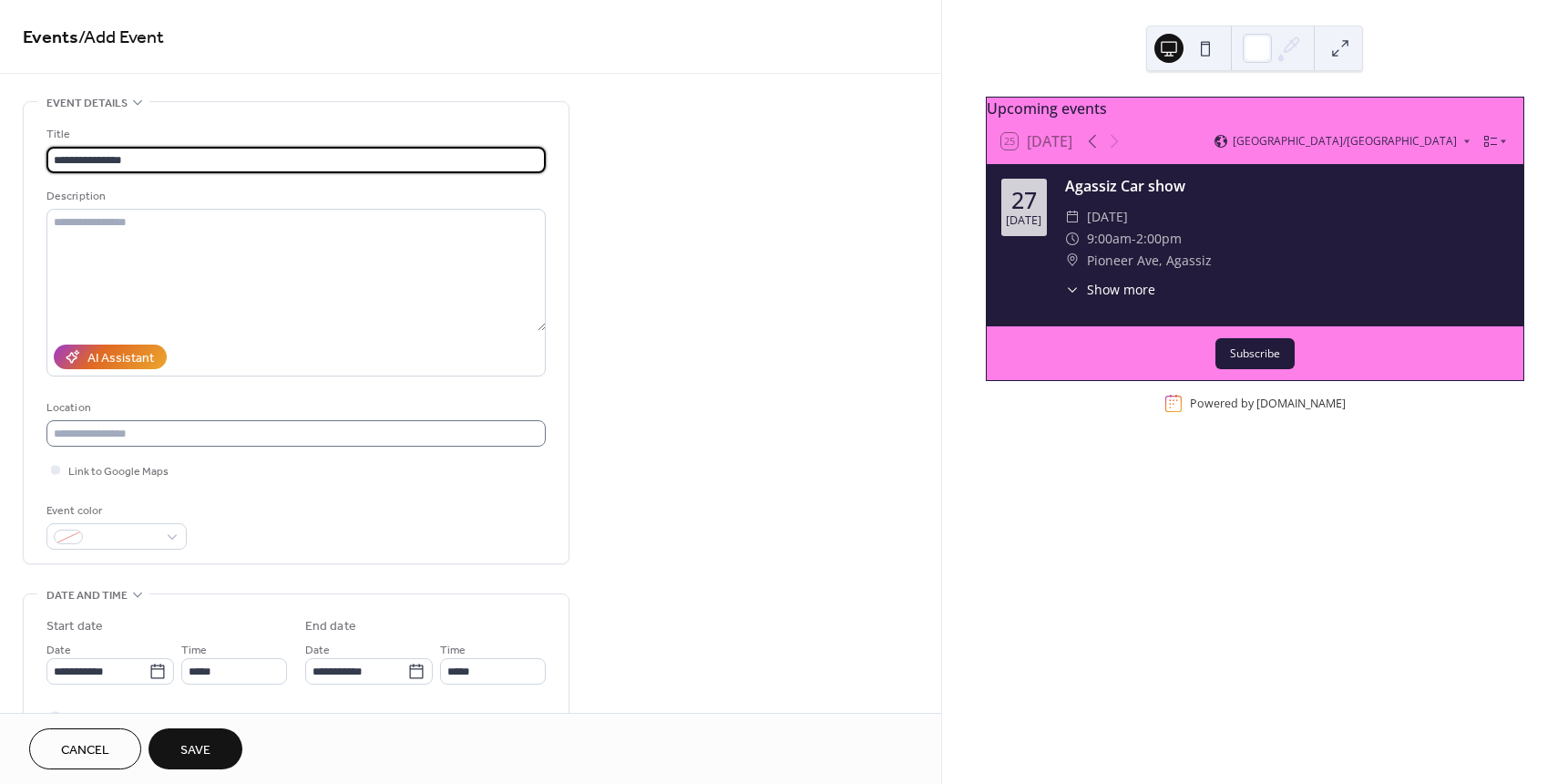 type on "**********" 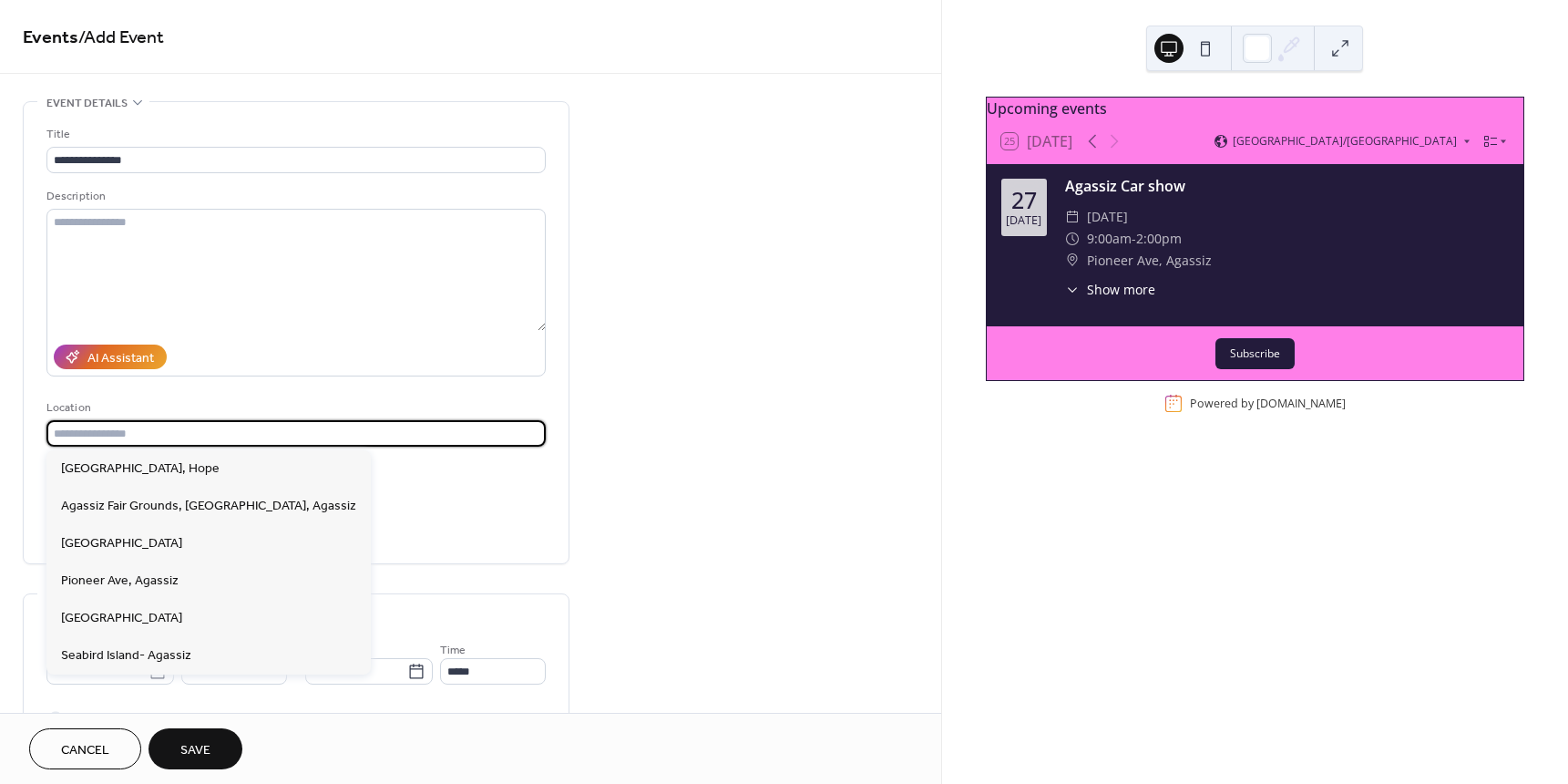 click at bounding box center [296, 433] 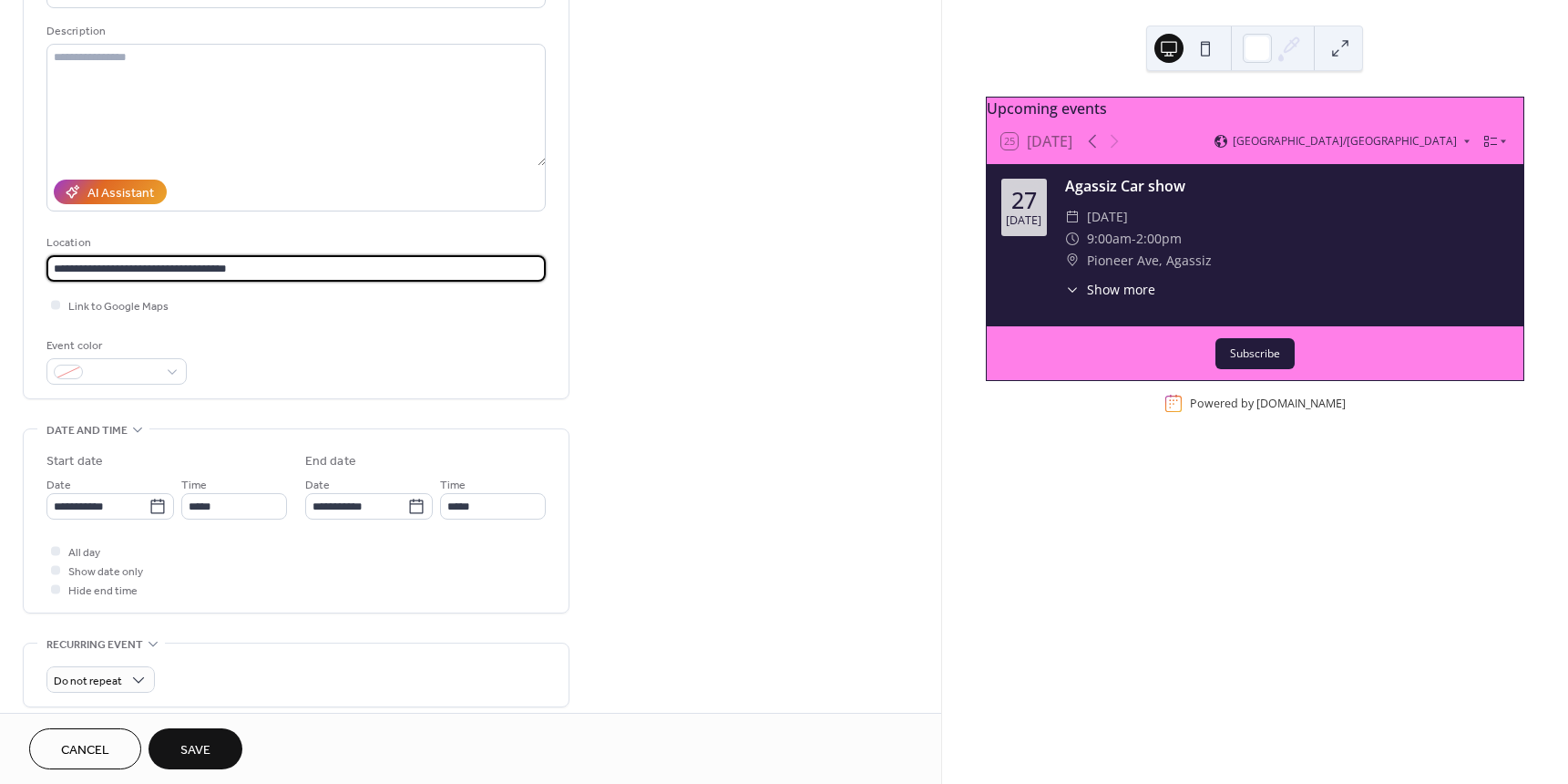 scroll, scrollTop: 182, scrollLeft: 0, axis: vertical 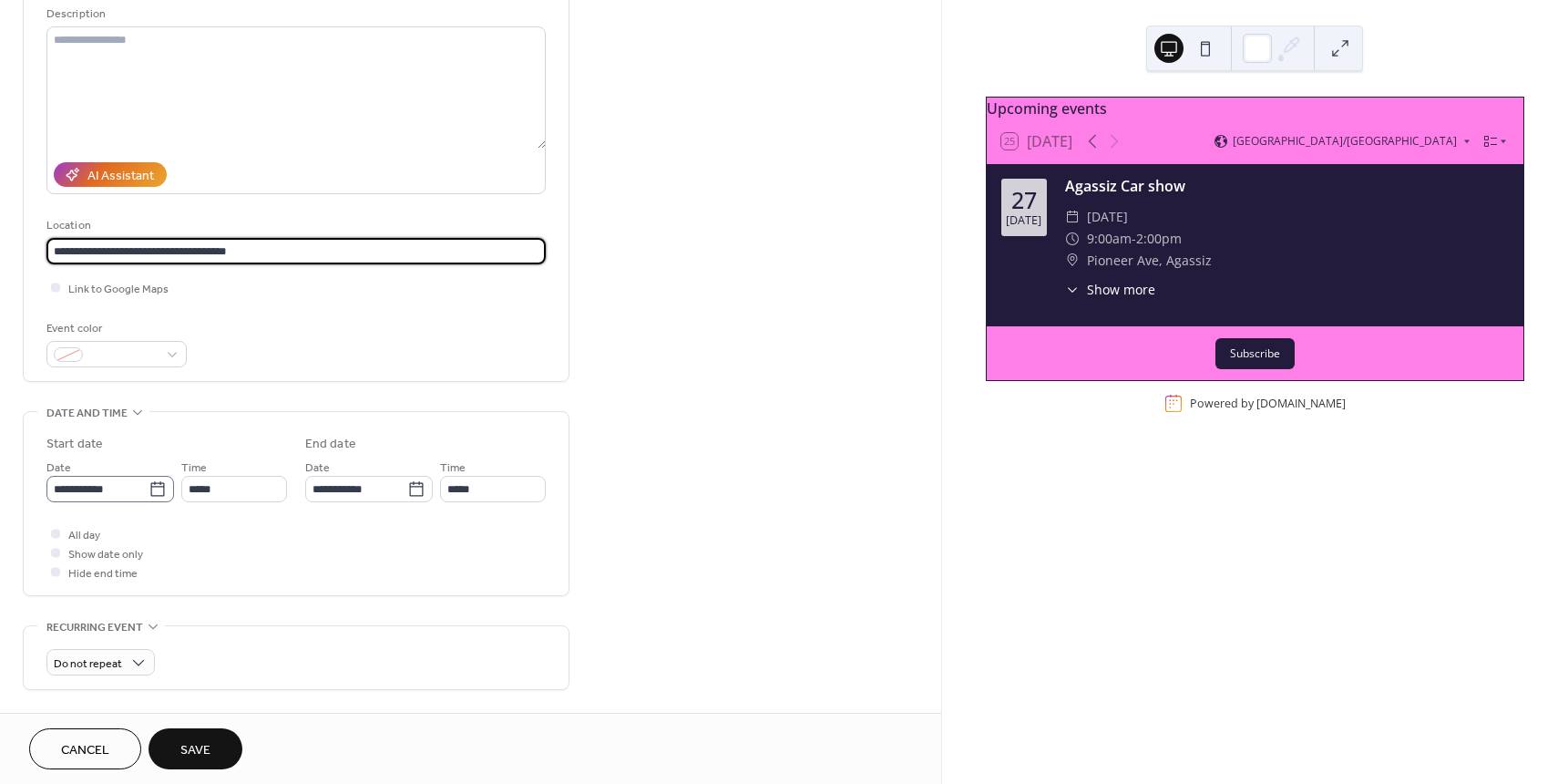 type on "**********" 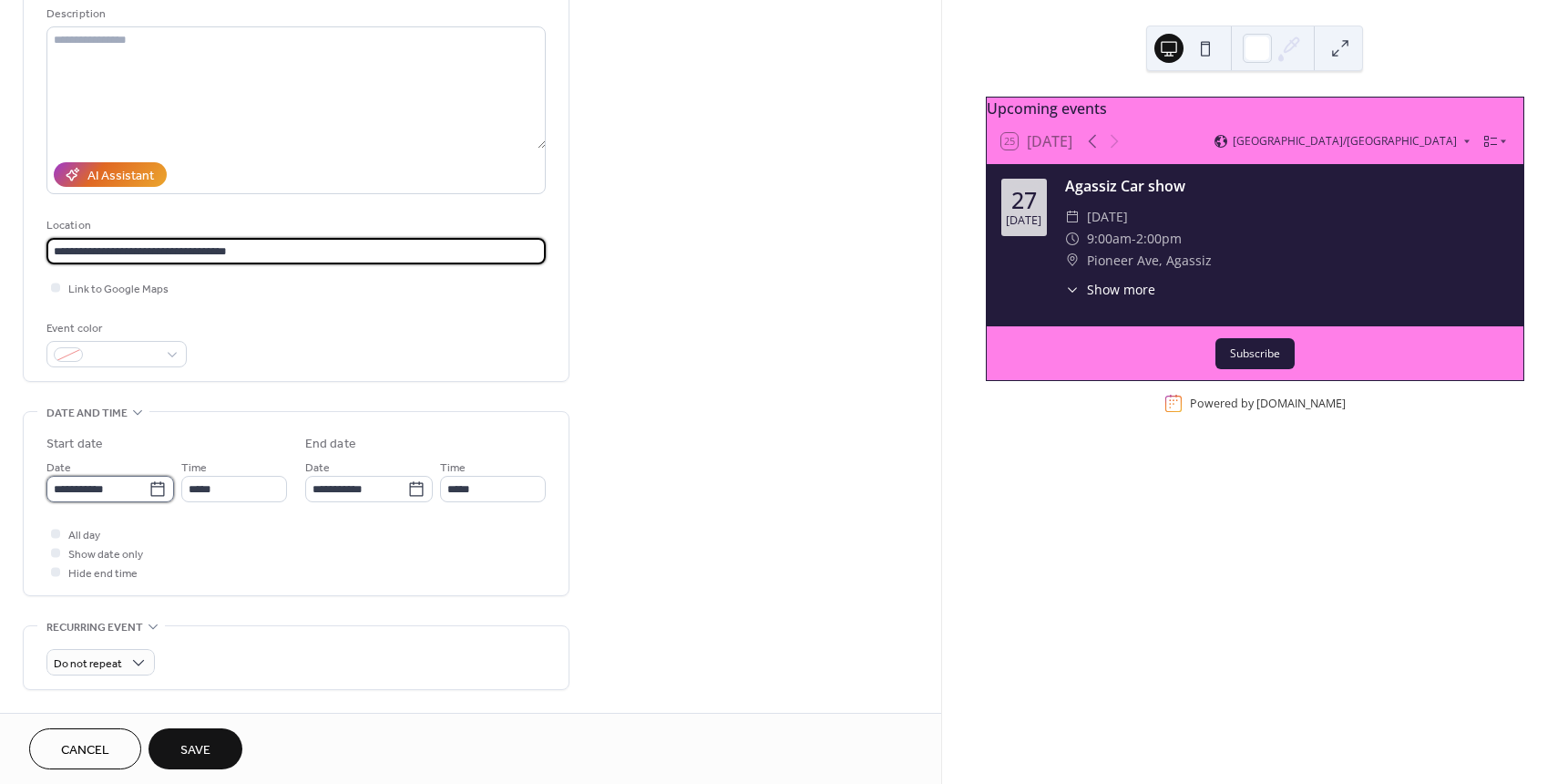 click on "**********" at bounding box center [97, 489] 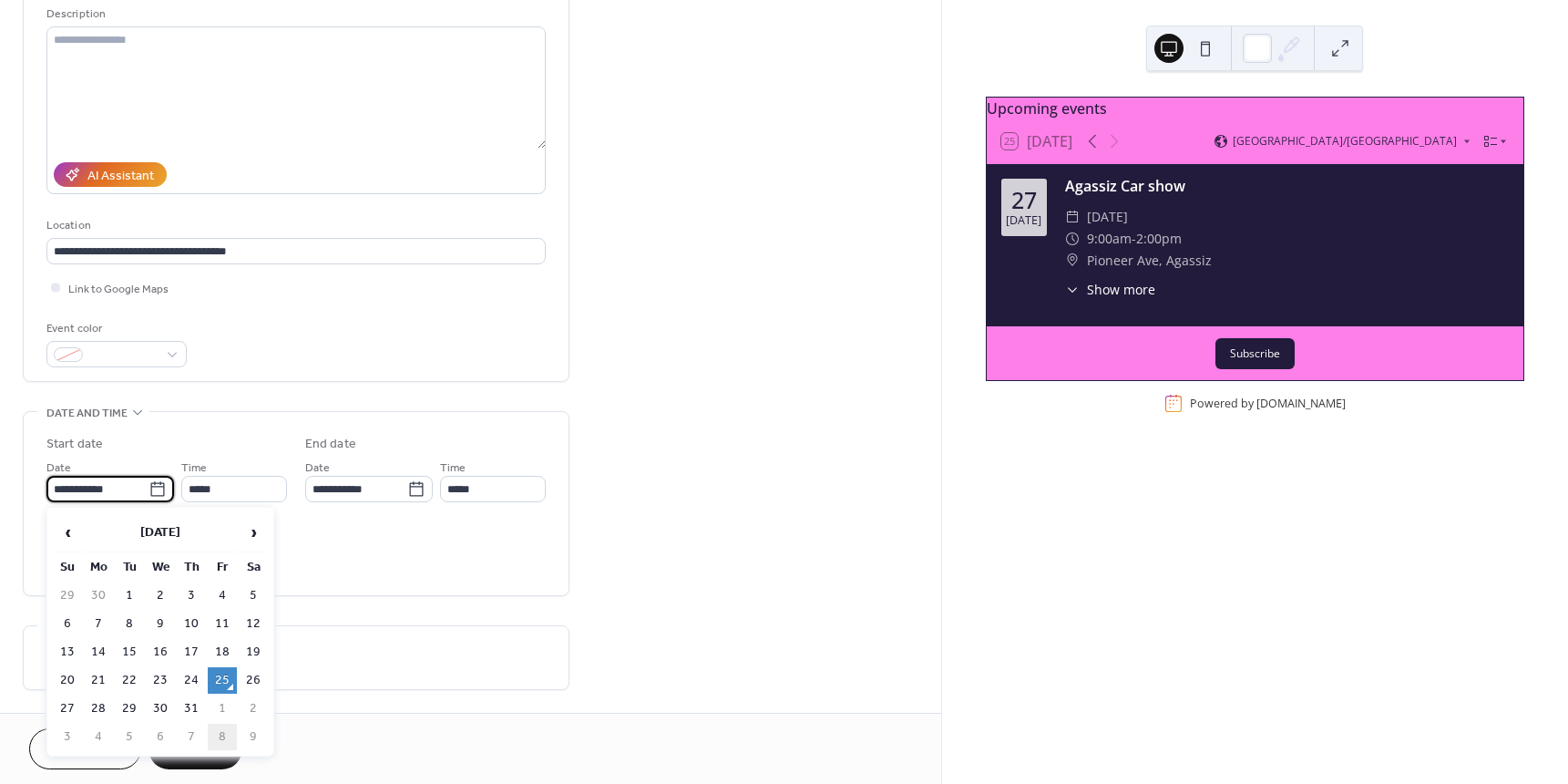 click on "8" at bounding box center (222, 737) 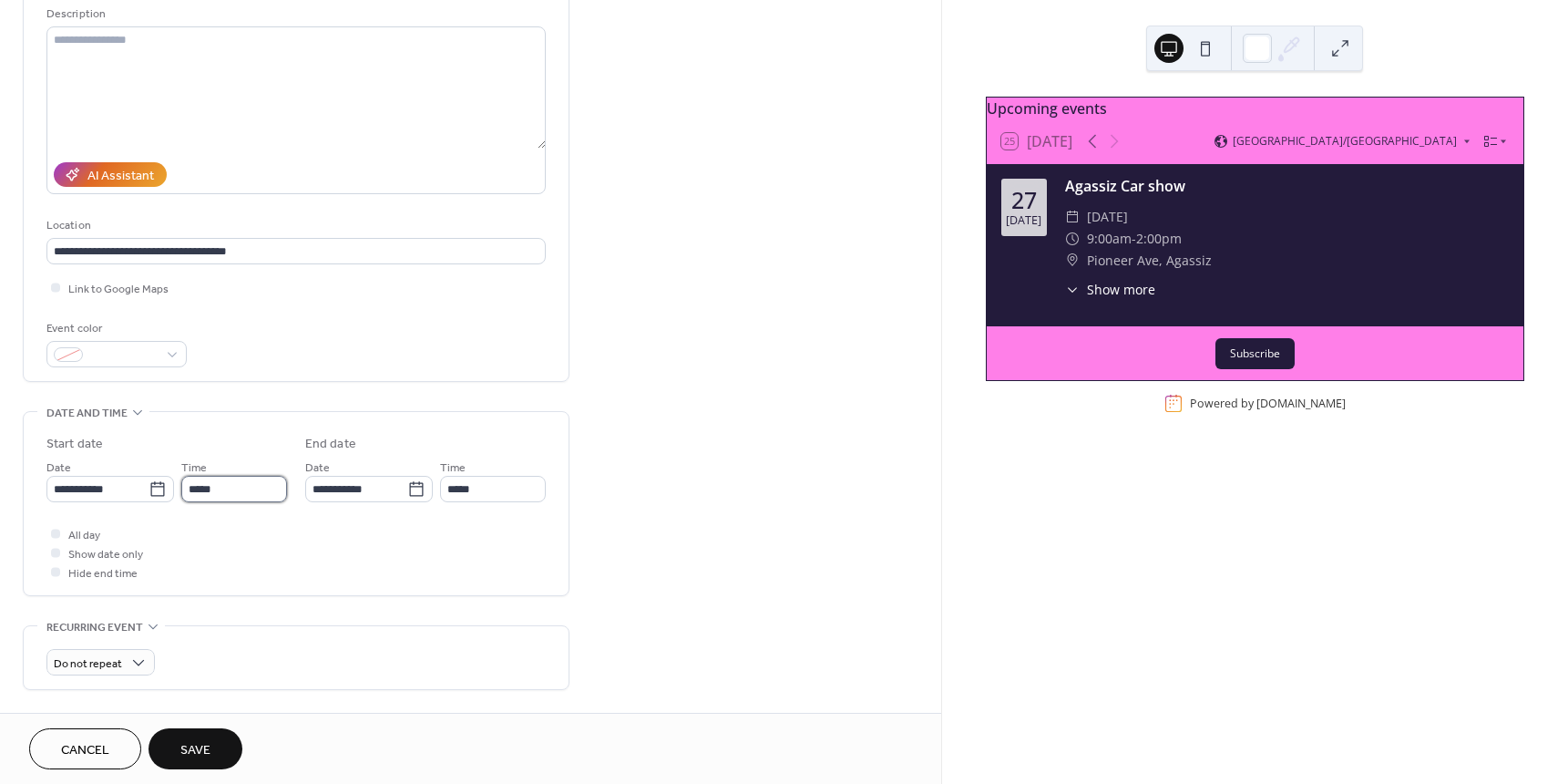 click on "*****" at bounding box center [234, 489] 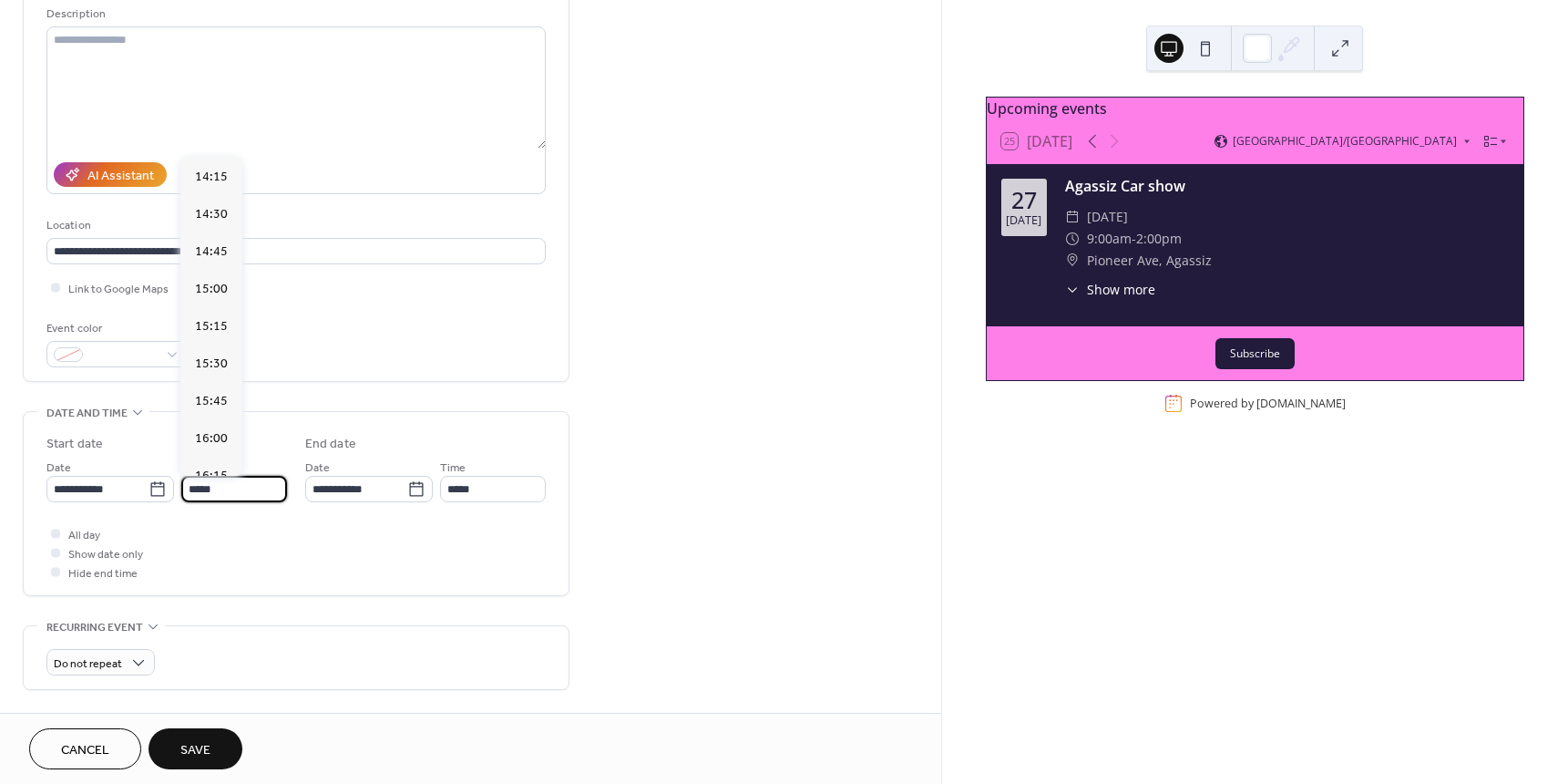 scroll, scrollTop: 2159, scrollLeft: 0, axis: vertical 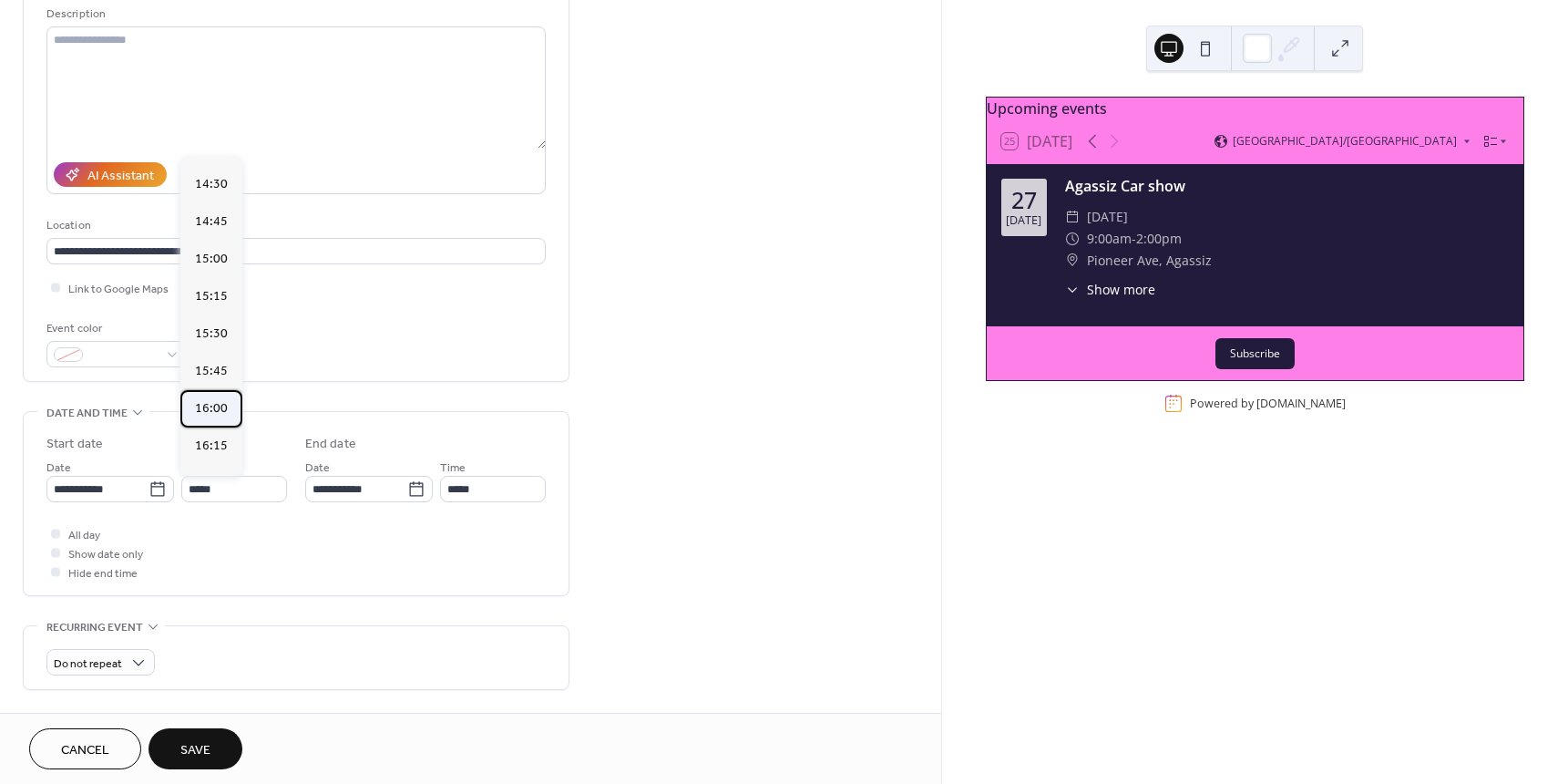 click on "16:00" at bounding box center [211, 408] 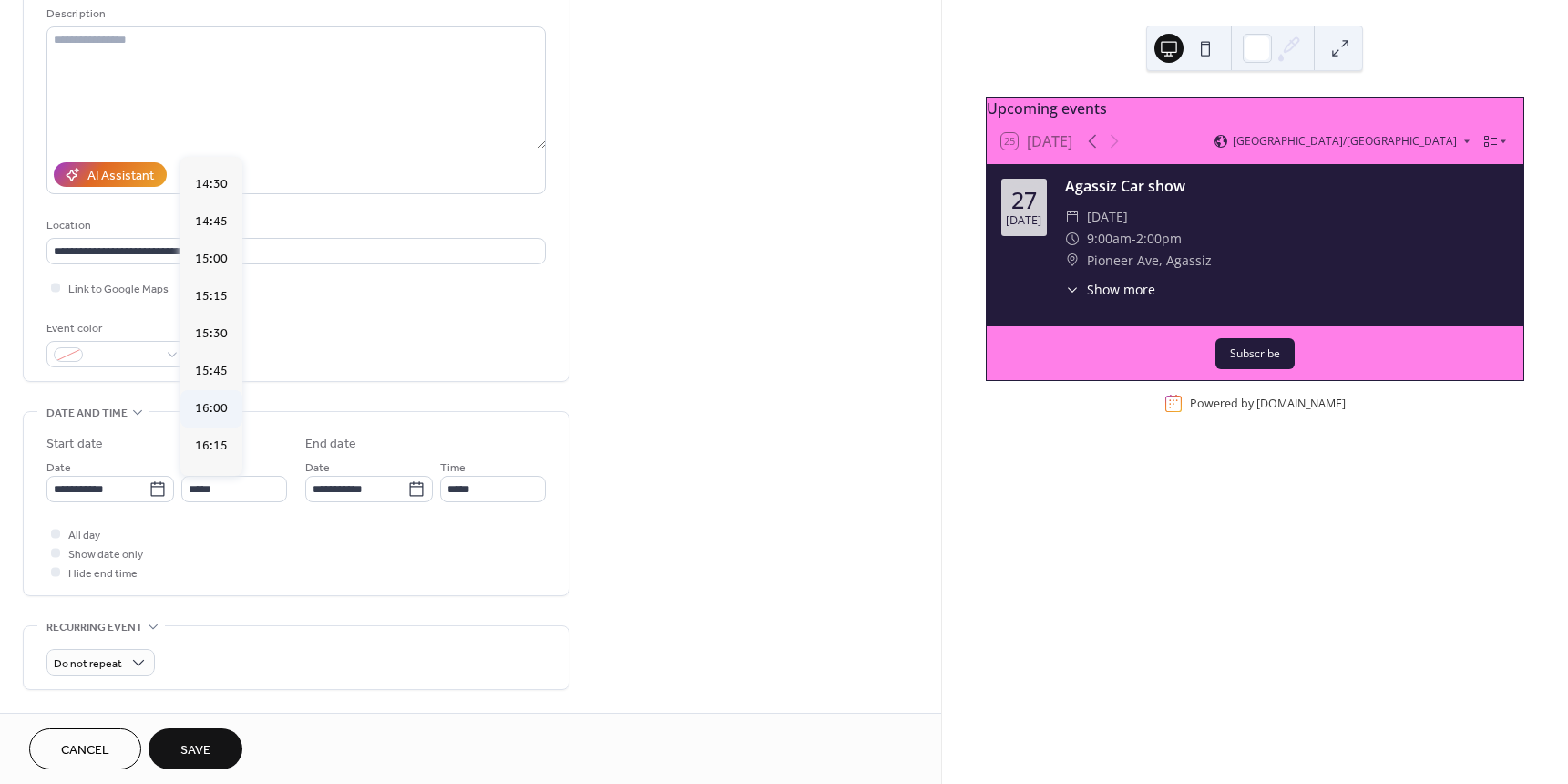 type on "*****" 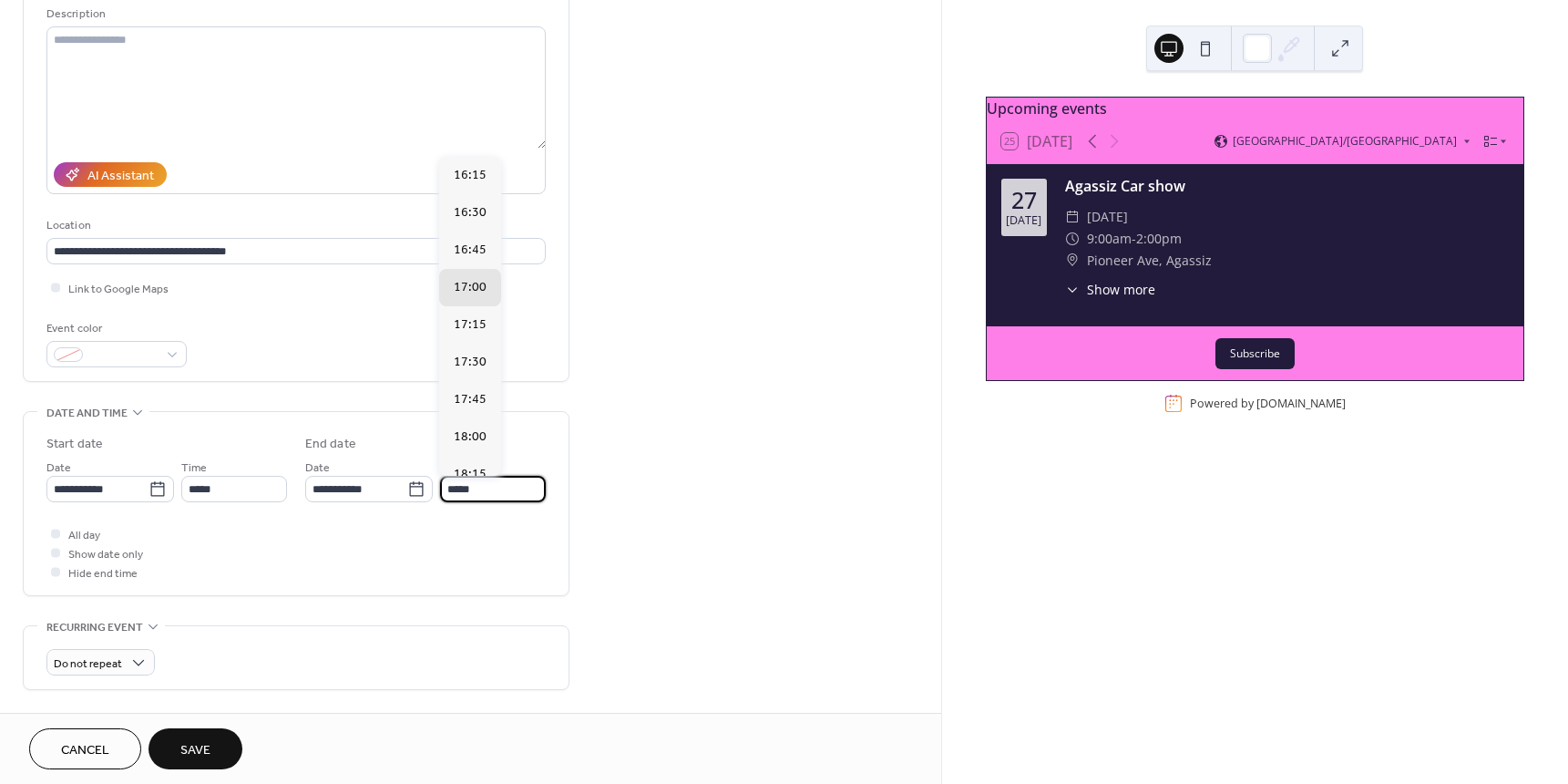 click on "*****" at bounding box center [493, 489] 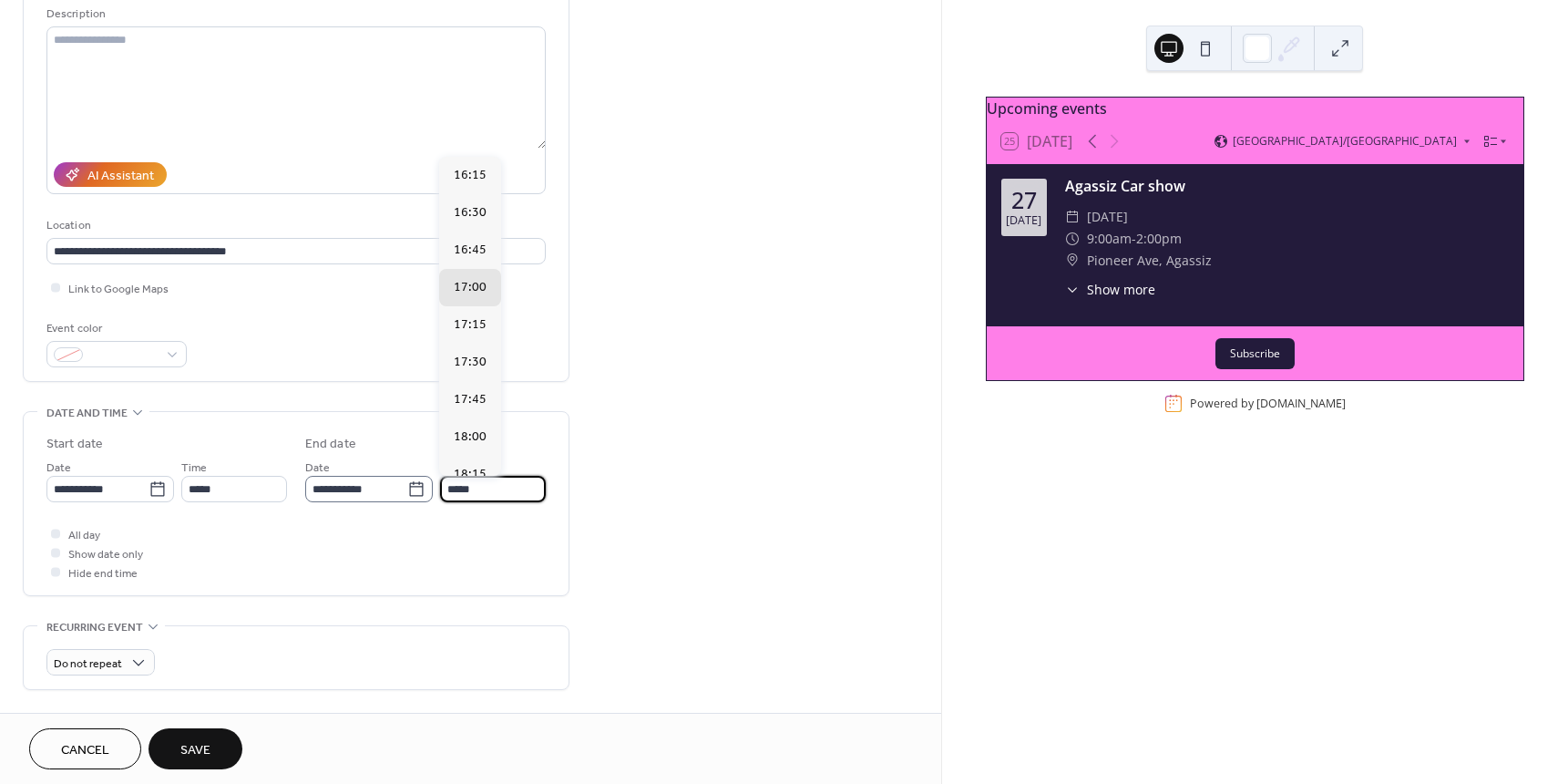 click 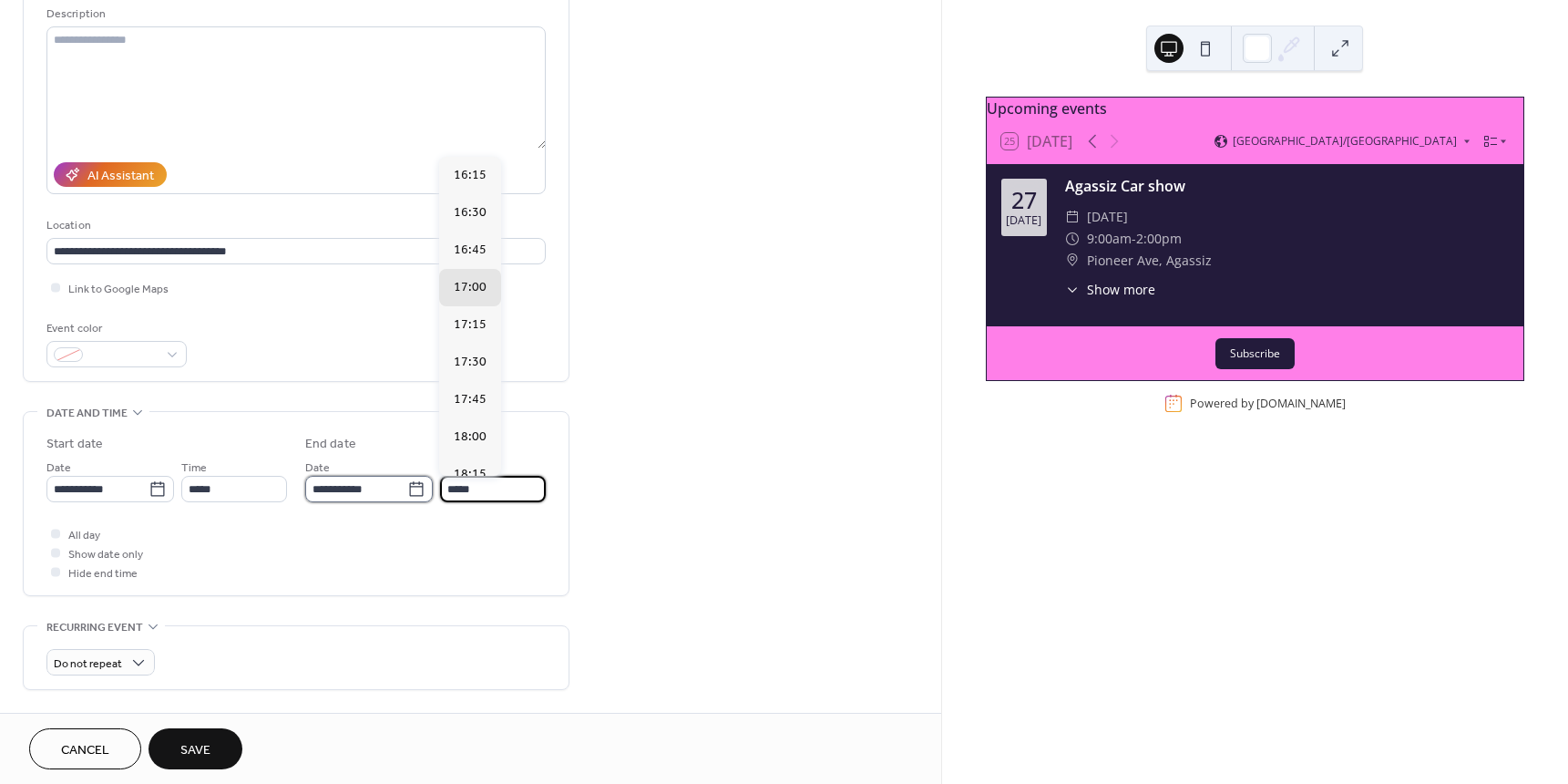 click on "**********" at bounding box center (356, 489) 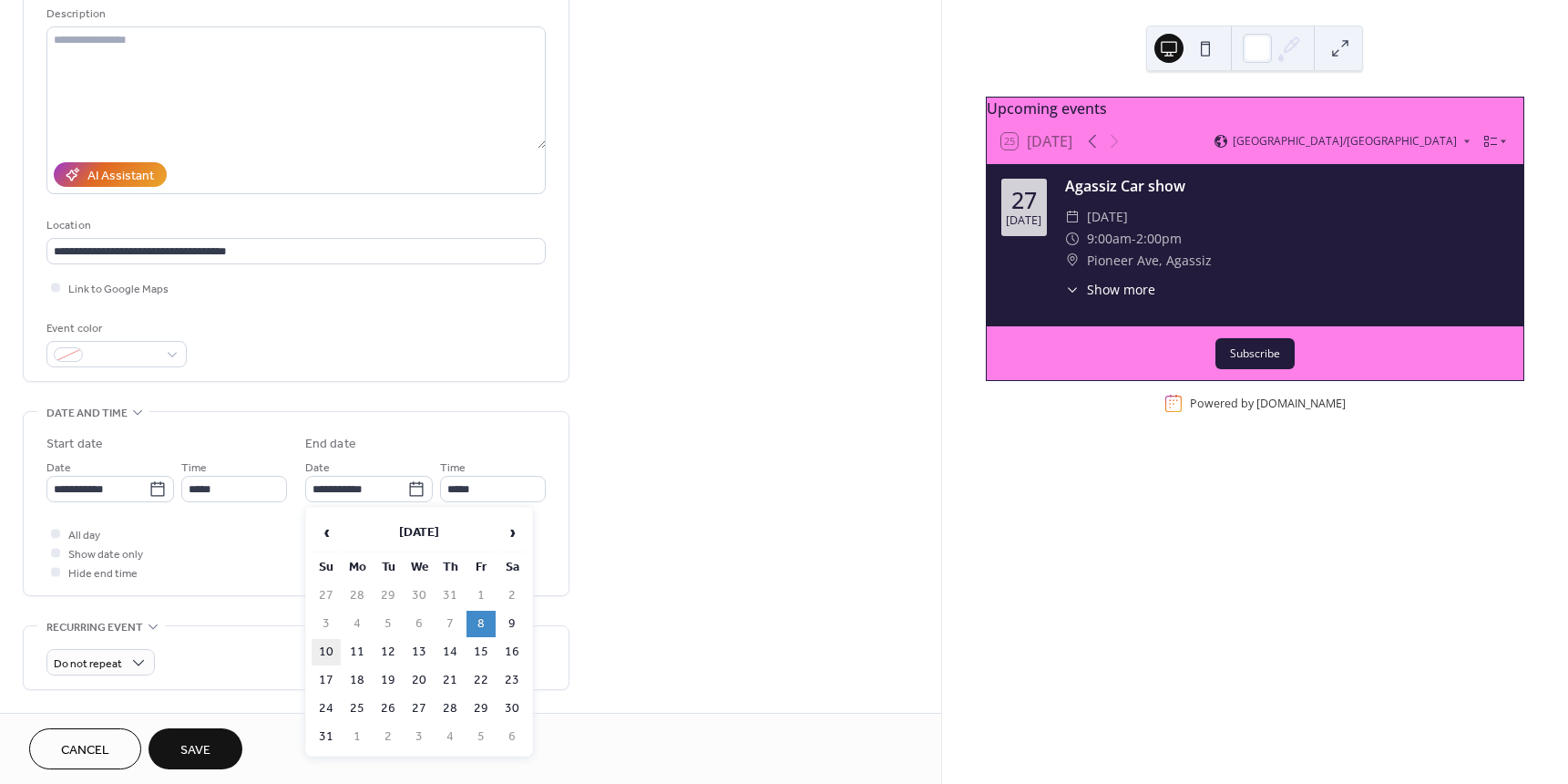 click on "10" at bounding box center [326, 652] 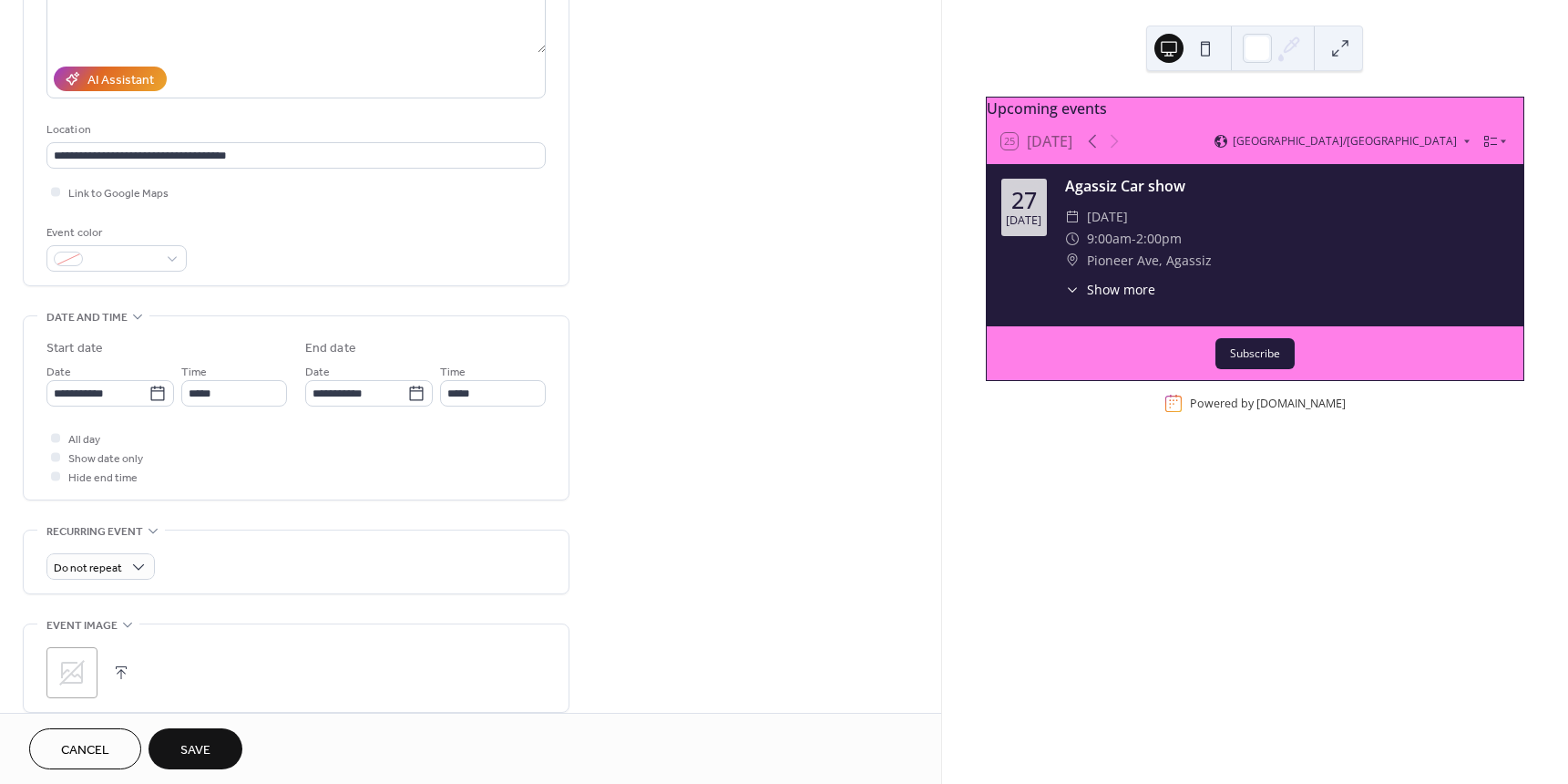 scroll, scrollTop: 365, scrollLeft: 0, axis: vertical 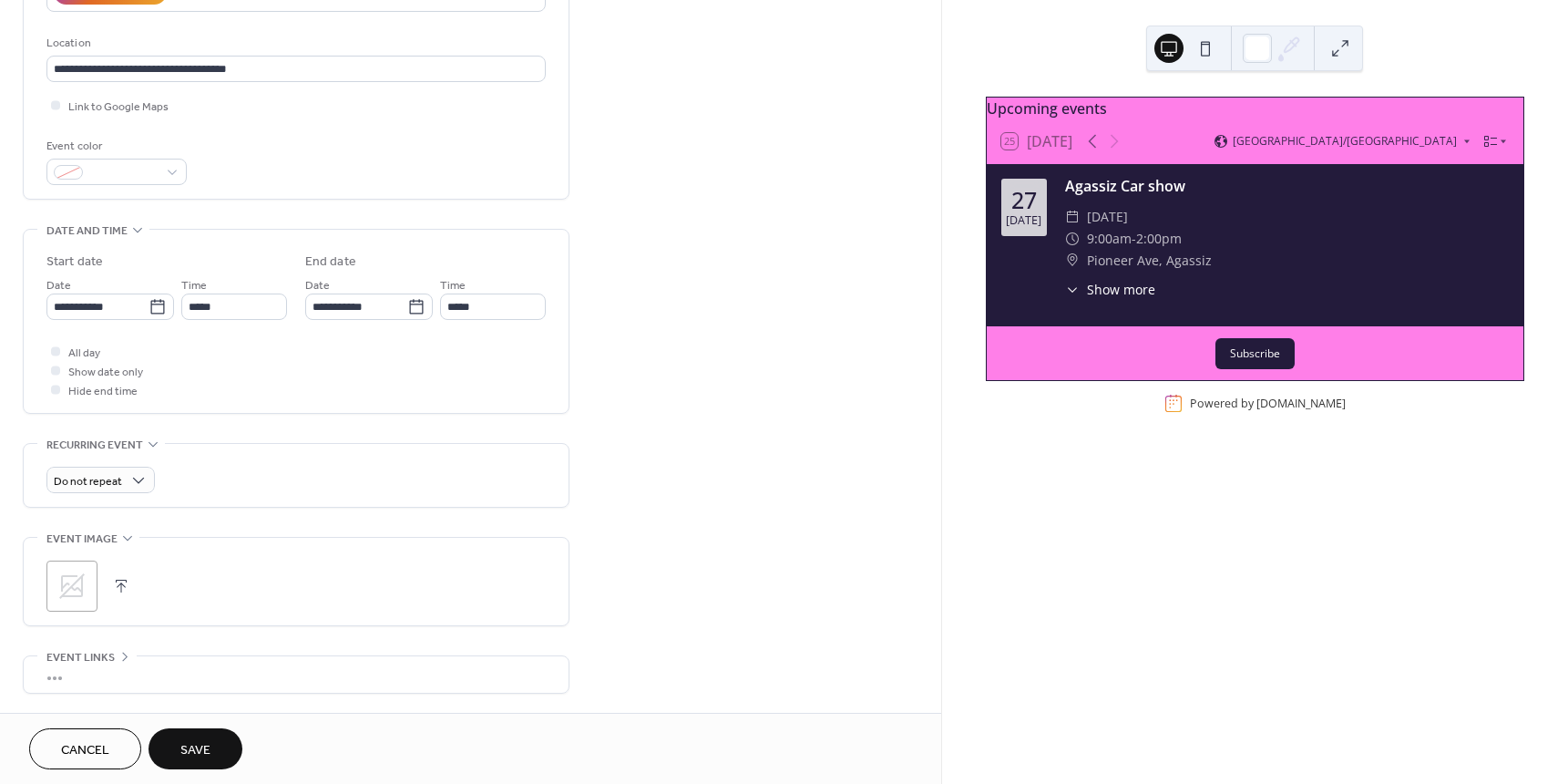 click on "Save" at bounding box center [195, 750] 